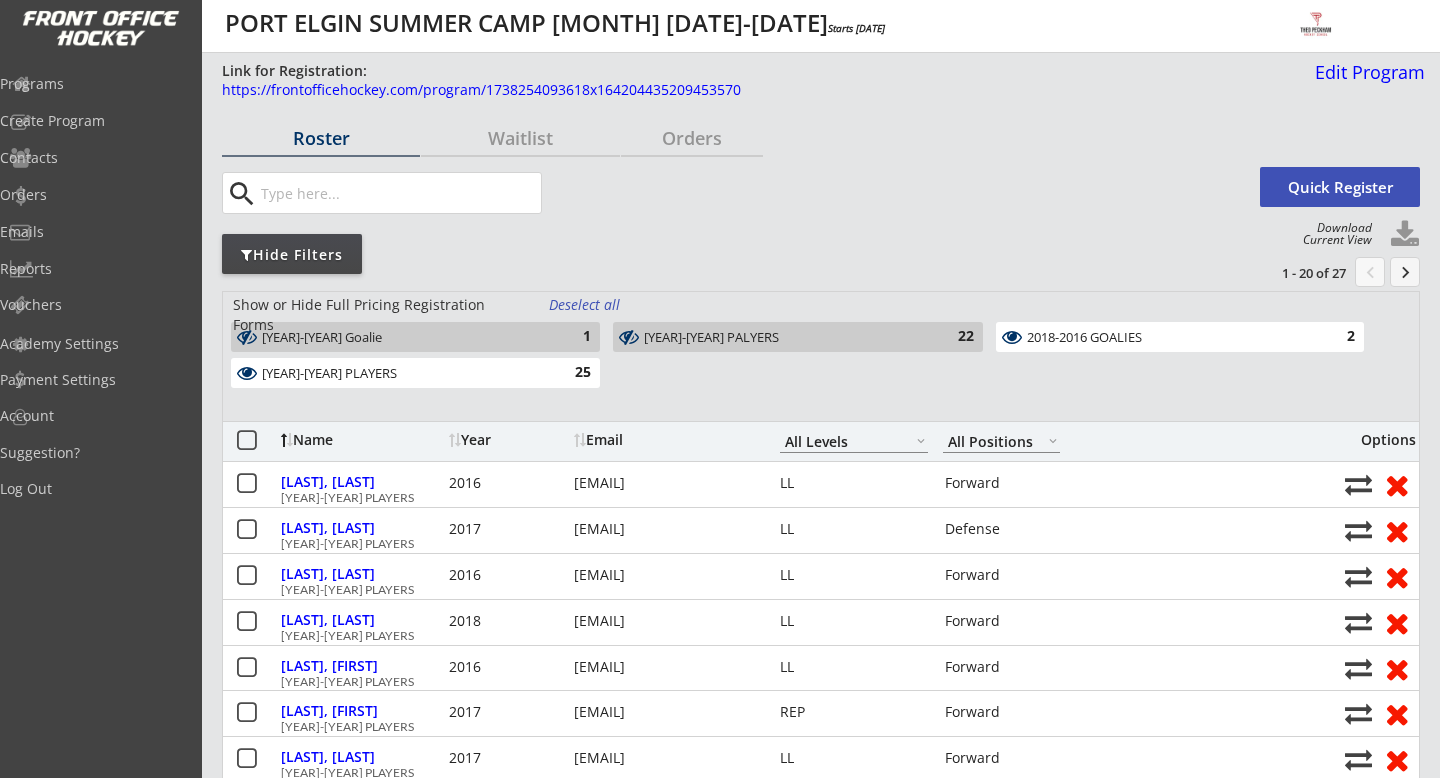 scroll, scrollTop: 0, scrollLeft: 0, axis: both 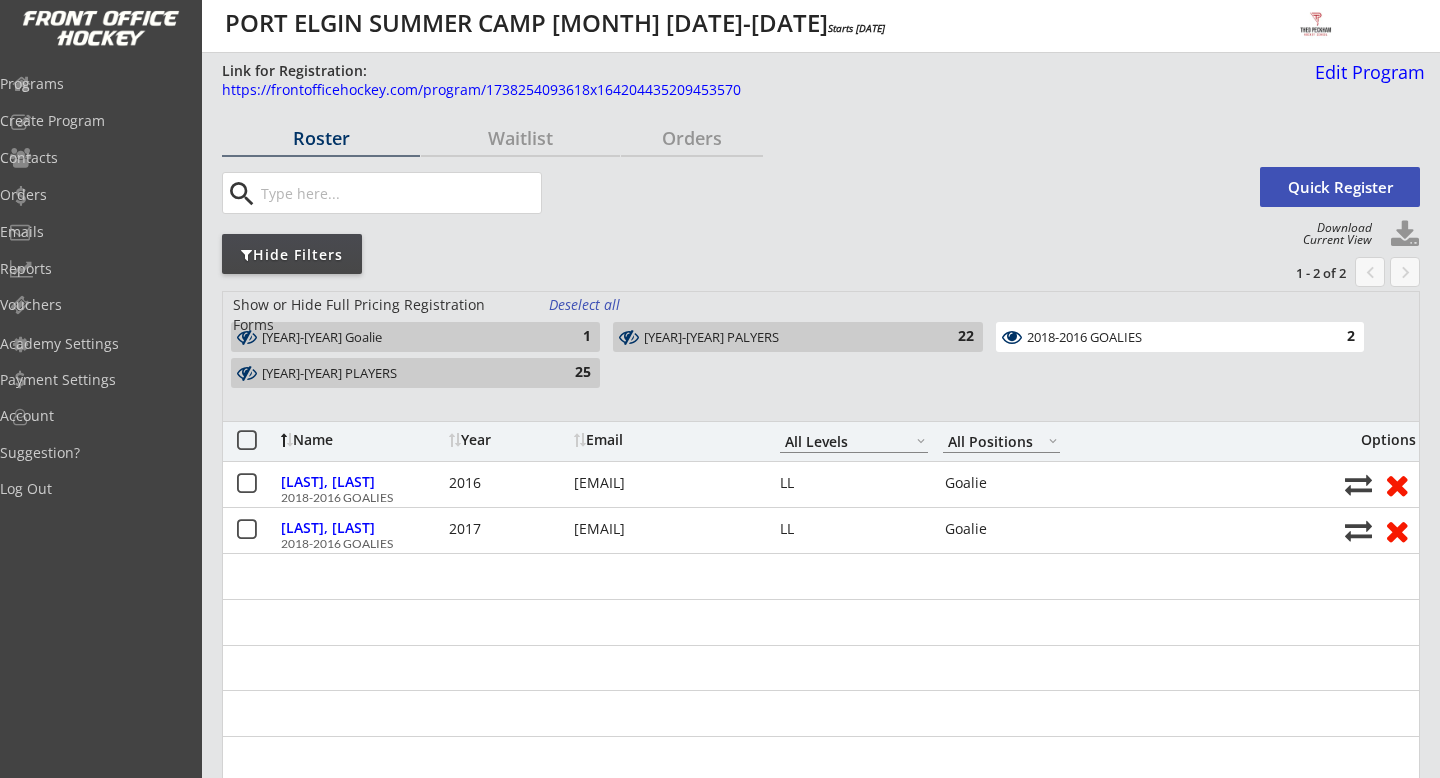 click on "[YEAR]-[YEAR] Goalie" at bounding box center [404, 338] 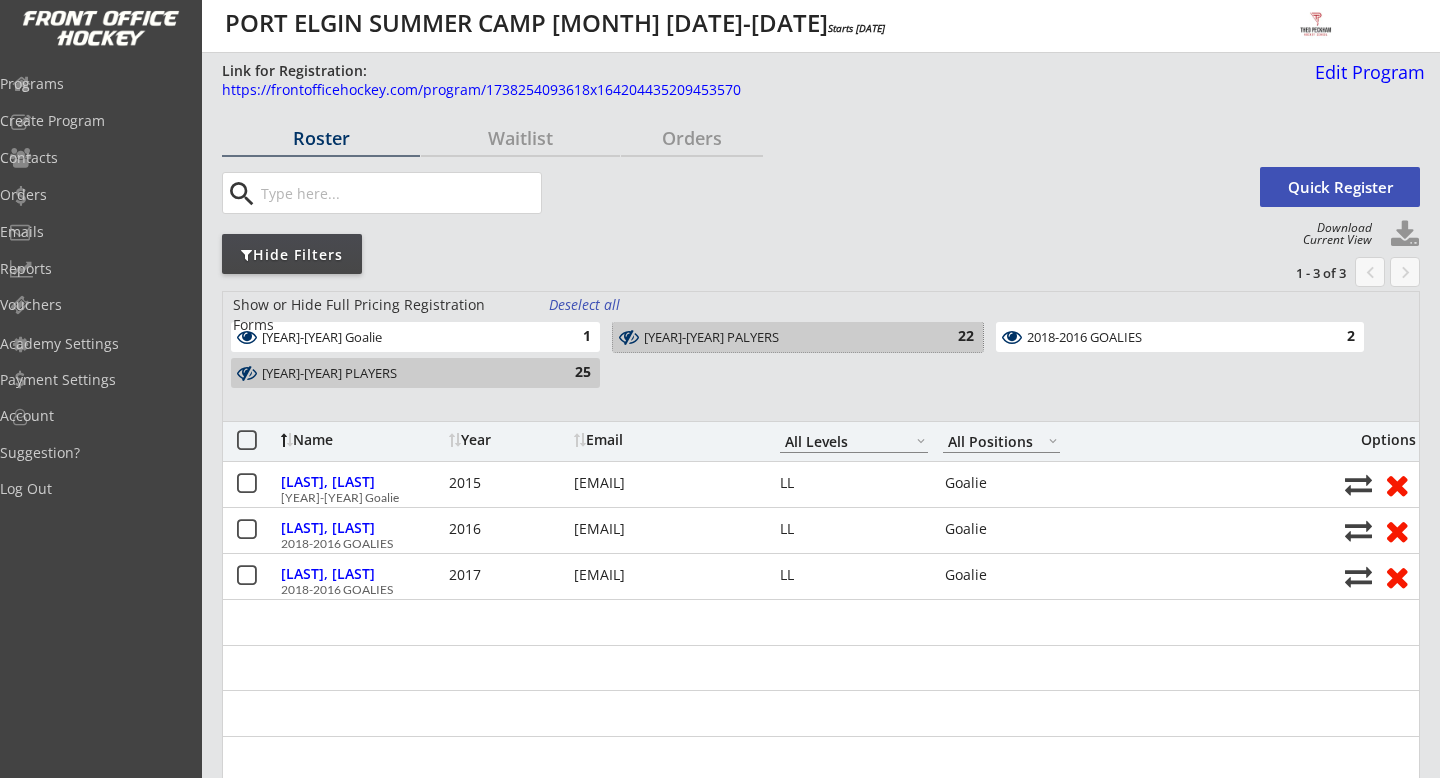 click on "2015-2012 PALYERS" at bounding box center (786, 338) 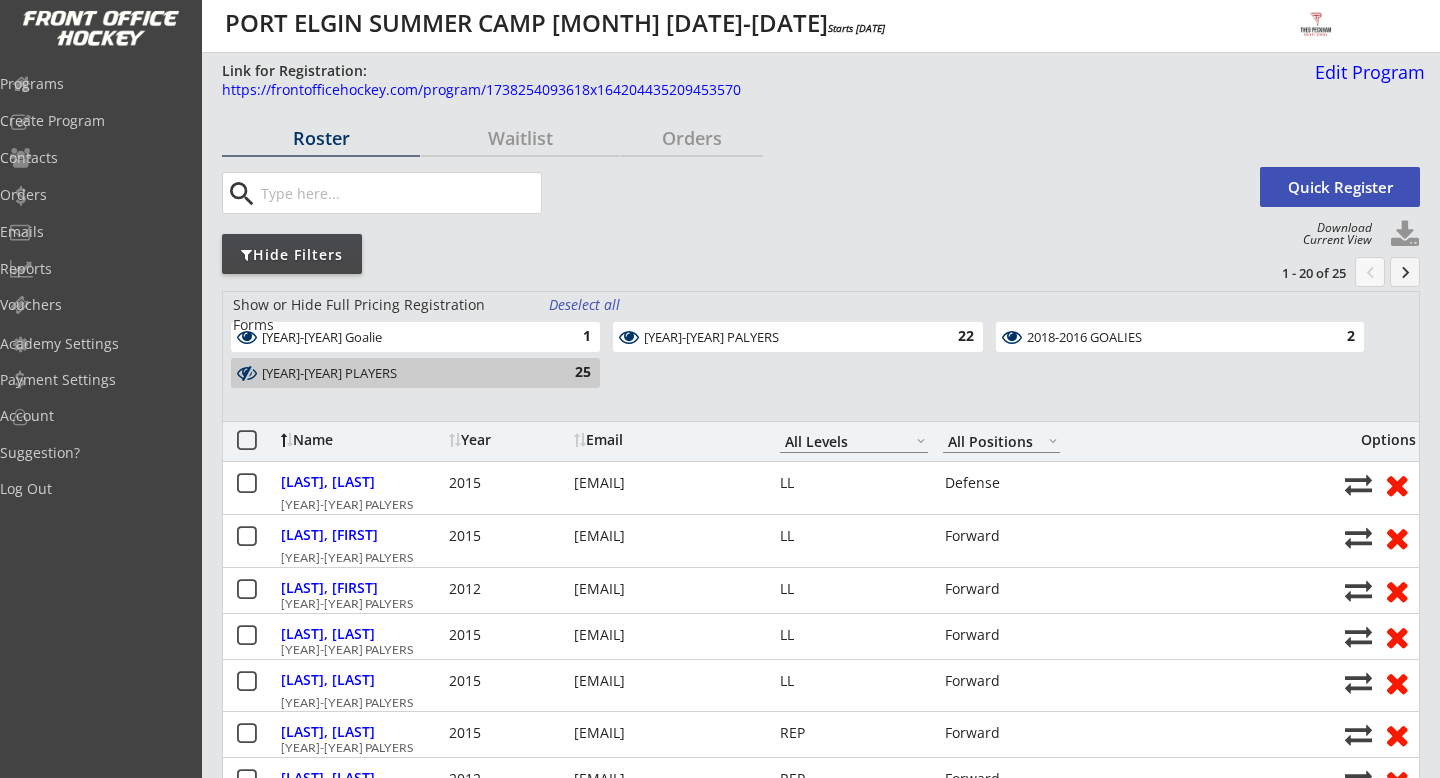 click on "2018-2016 GOALIES" at bounding box center (1168, 338) 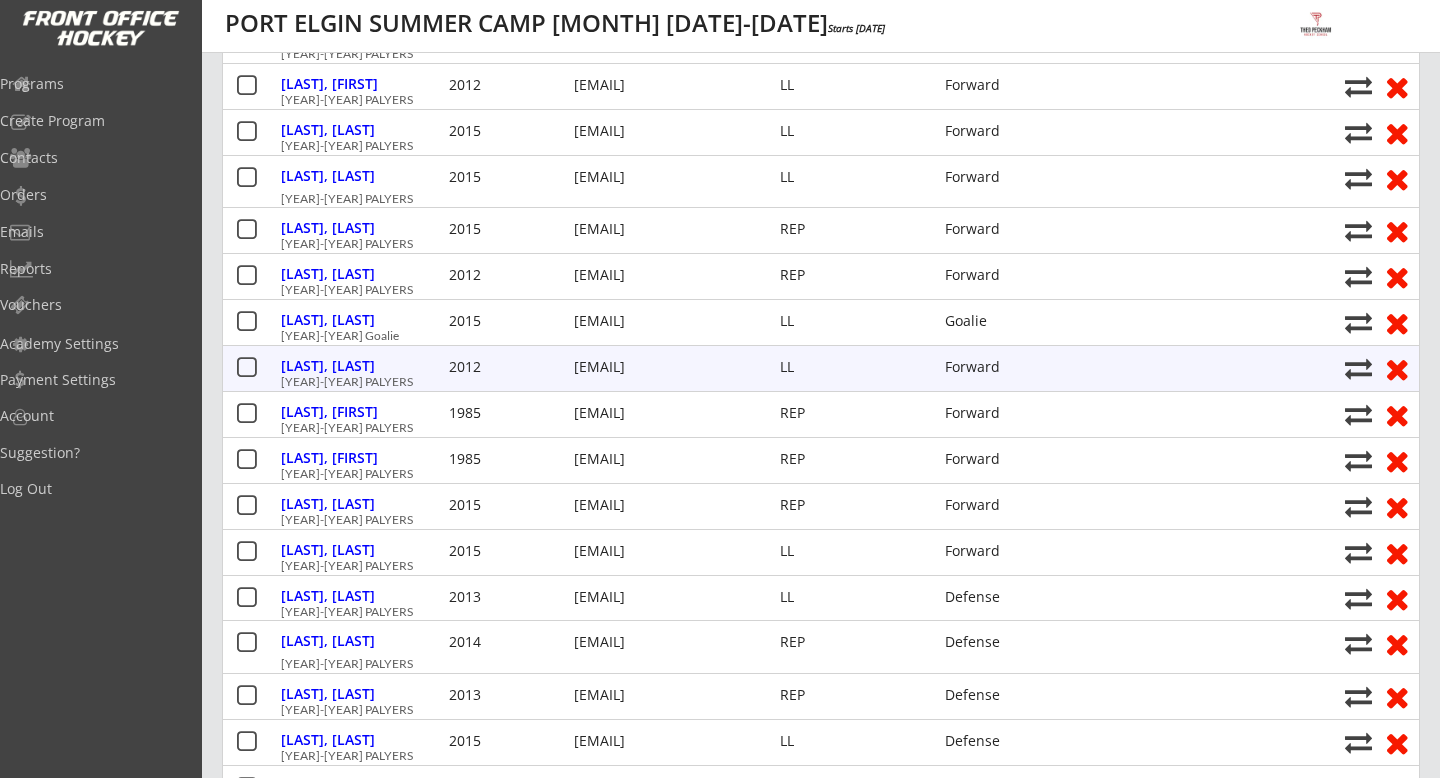 scroll, scrollTop: 505, scrollLeft: 0, axis: vertical 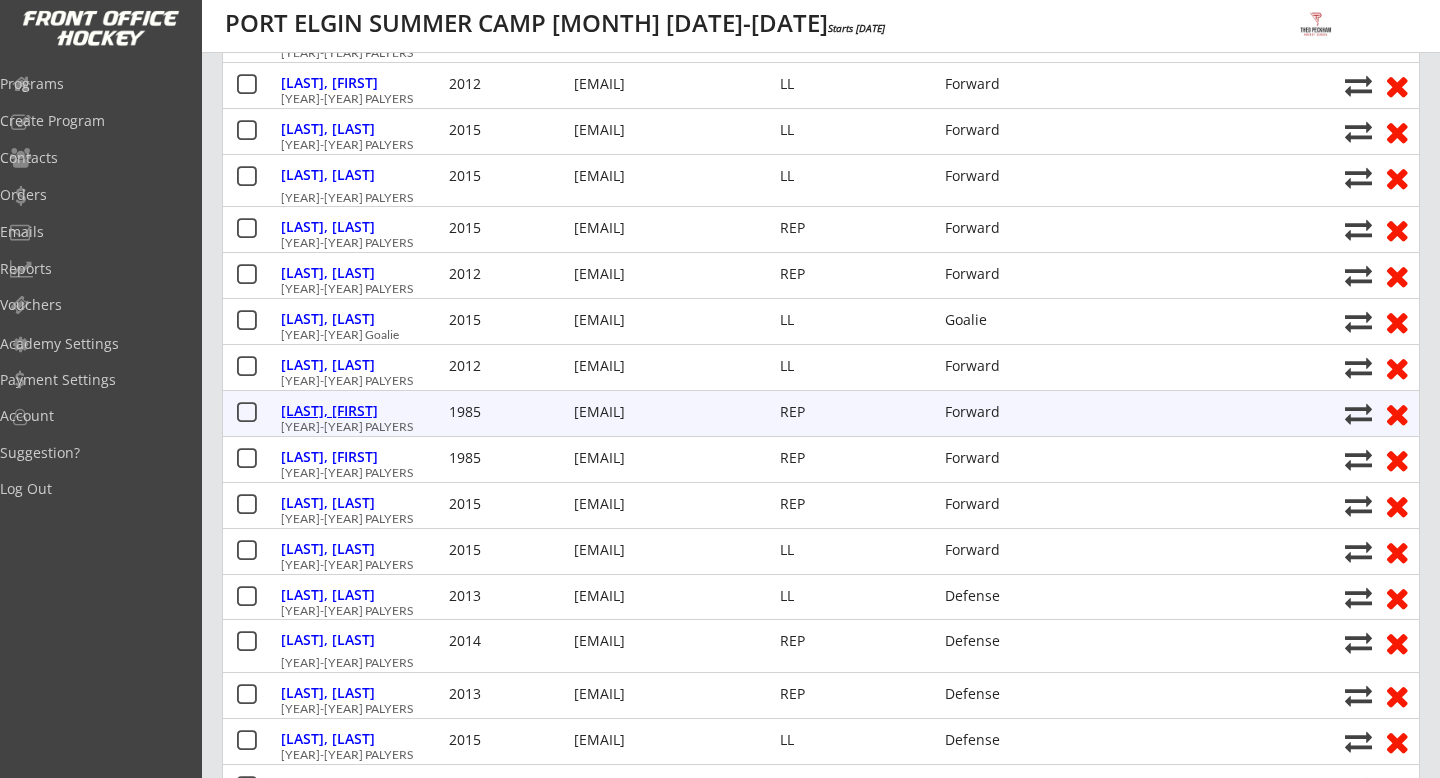 click on "Hitchinson, Paul" at bounding box center (362, 411) 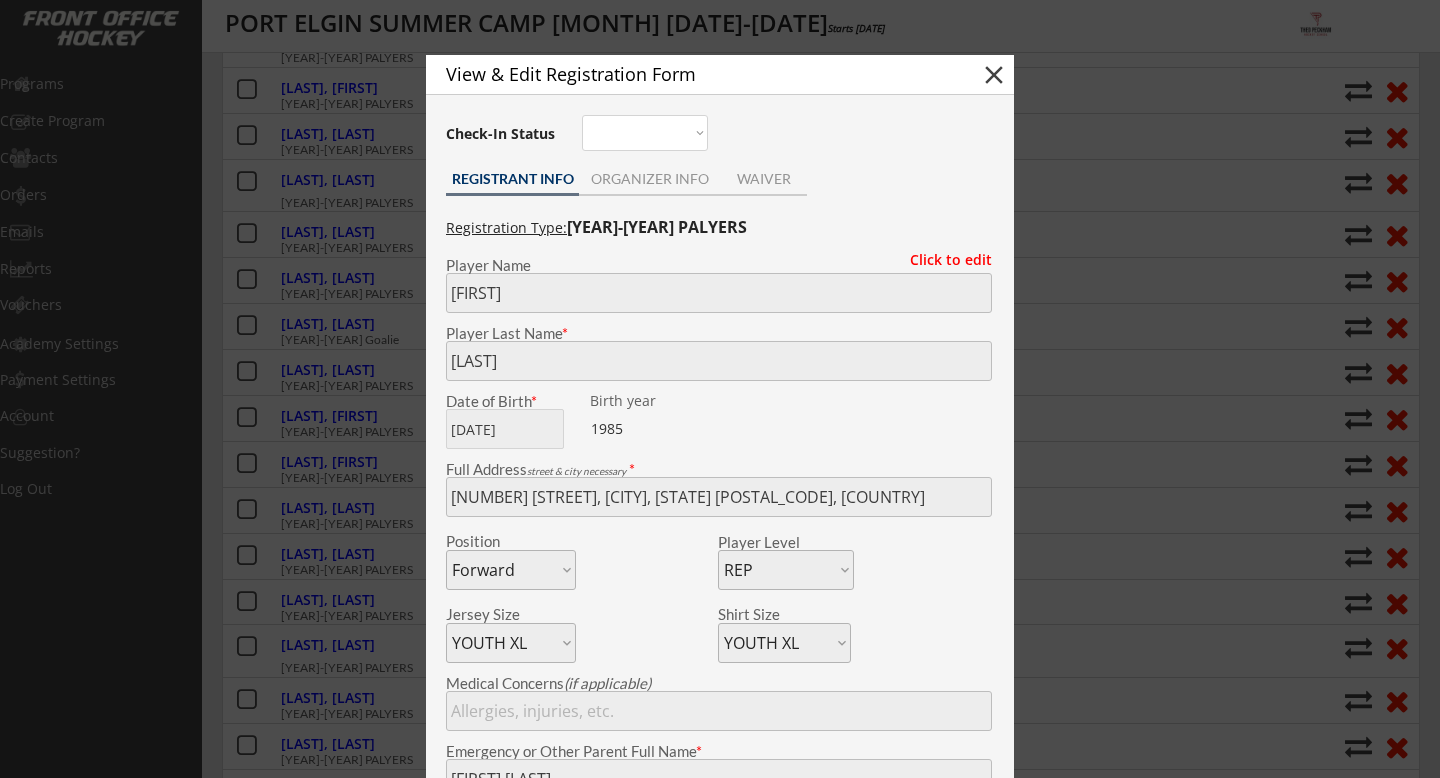 scroll, scrollTop: 494, scrollLeft: 0, axis: vertical 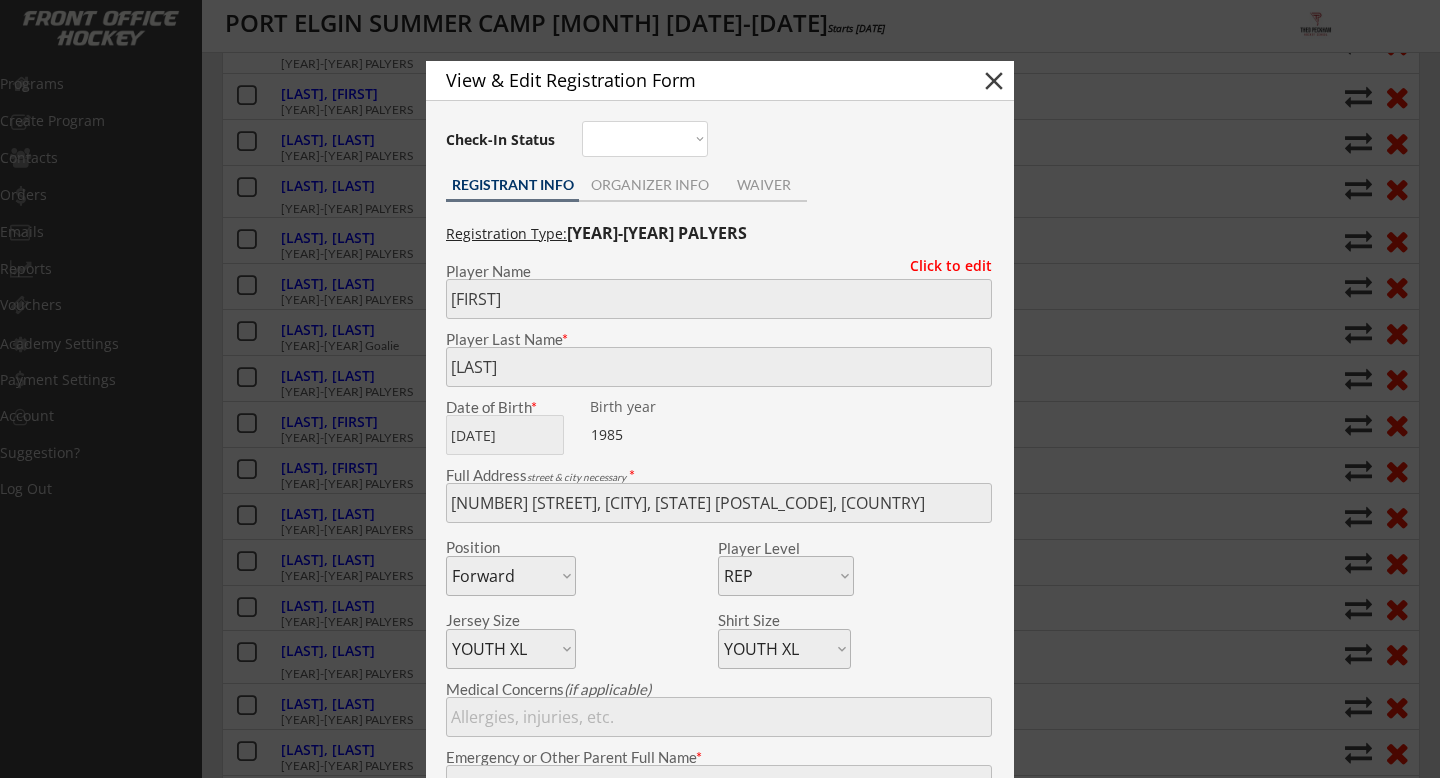 click on "close" at bounding box center [994, 81] 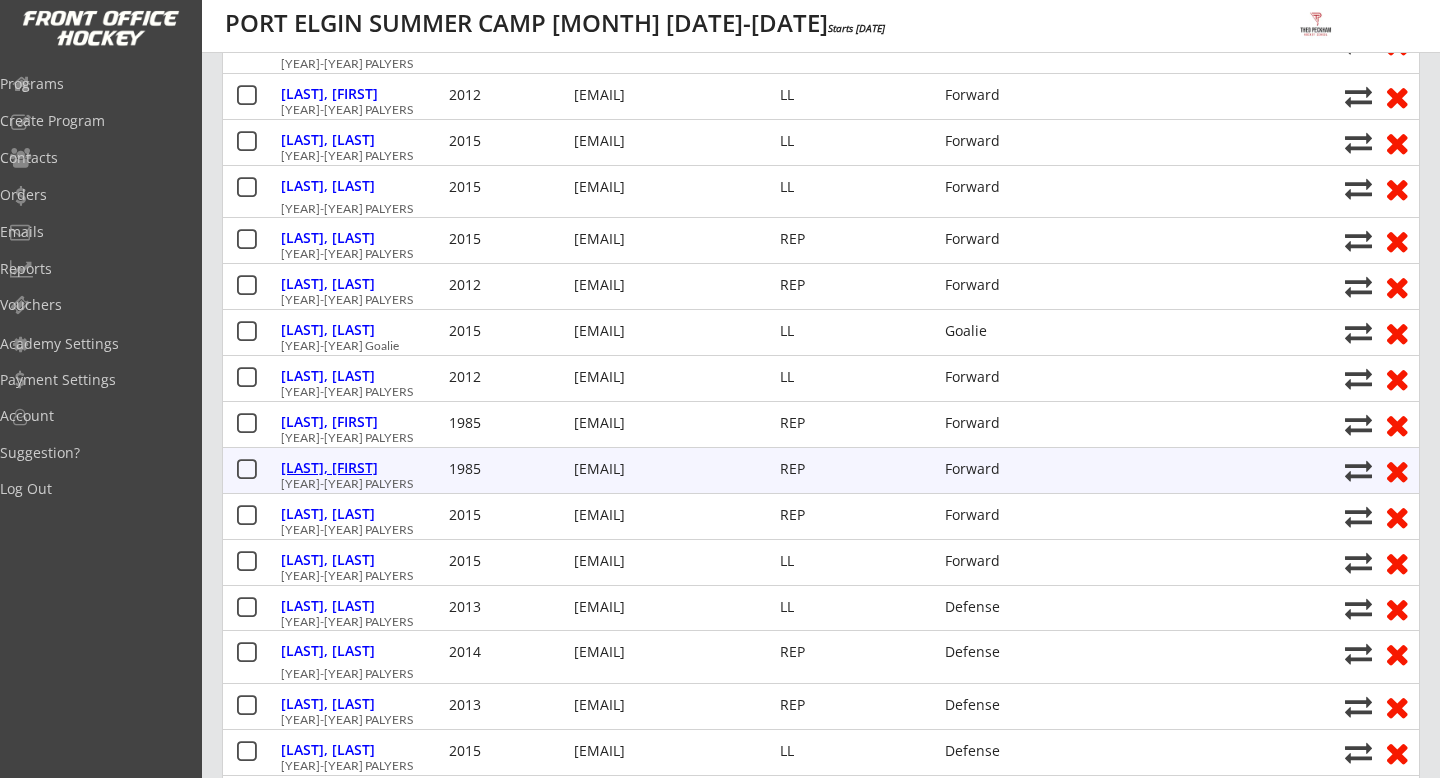 click on "Hitchinson, Paul" at bounding box center (362, 468) 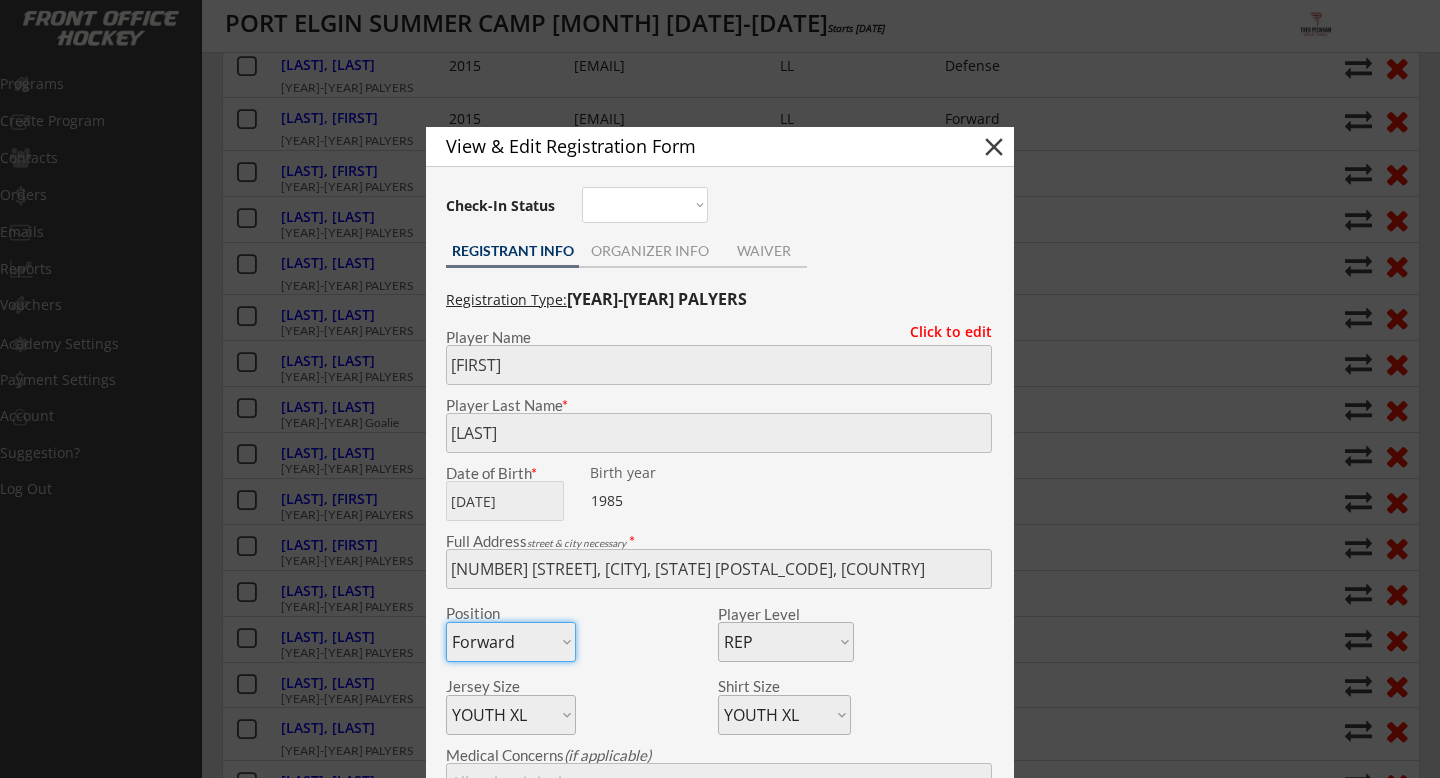 scroll, scrollTop: 391, scrollLeft: 0, axis: vertical 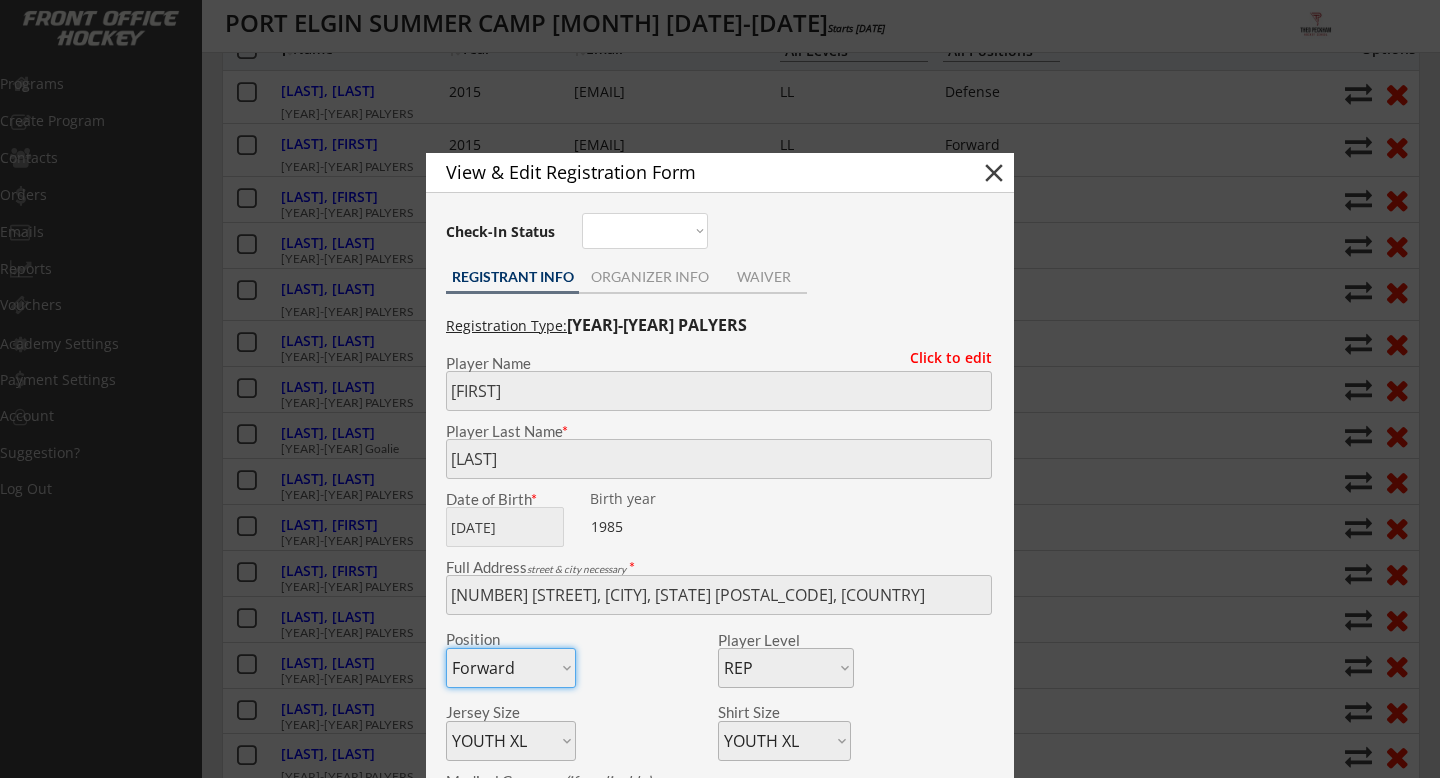 click on "close" at bounding box center [994, 173] 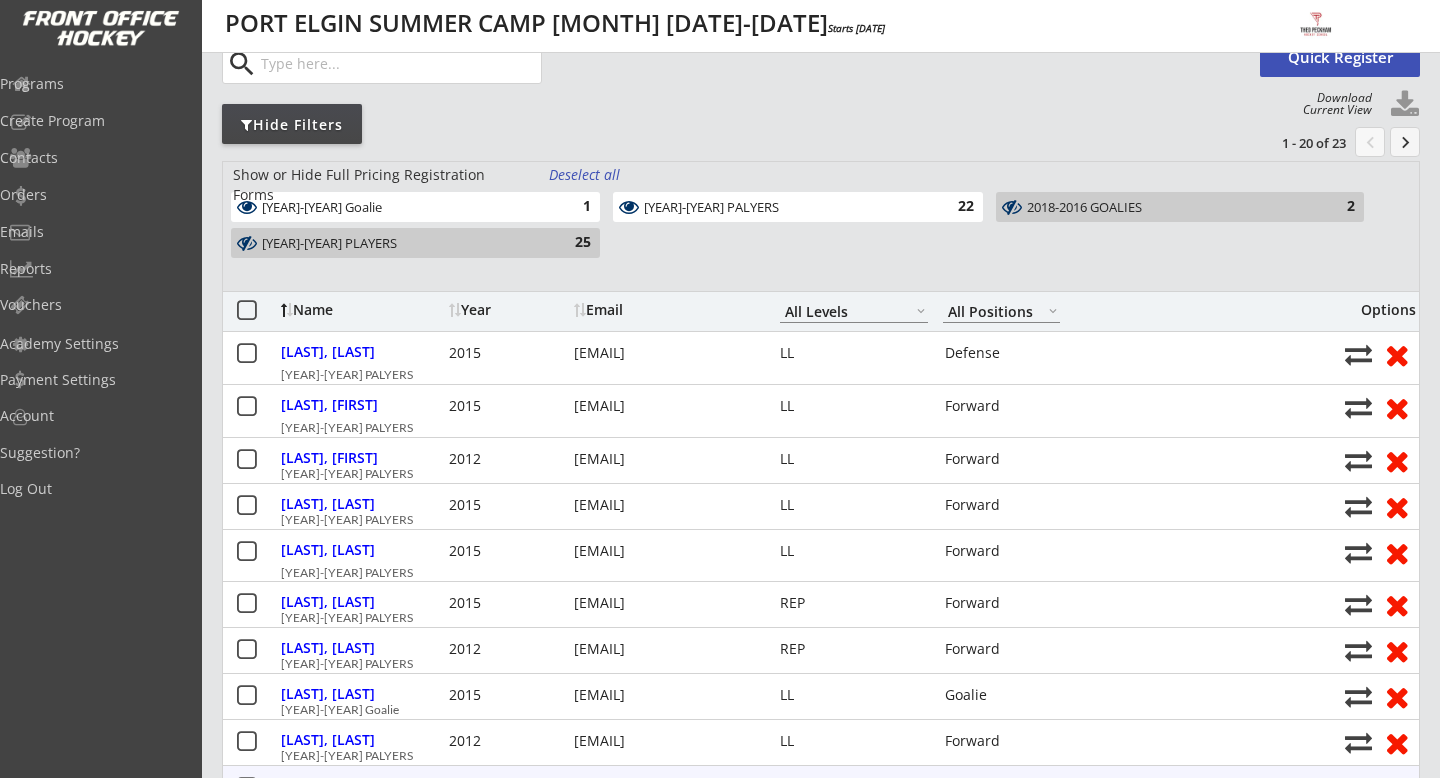 scroll, scrollTop: 0, scrollLeft: 0, axis: both 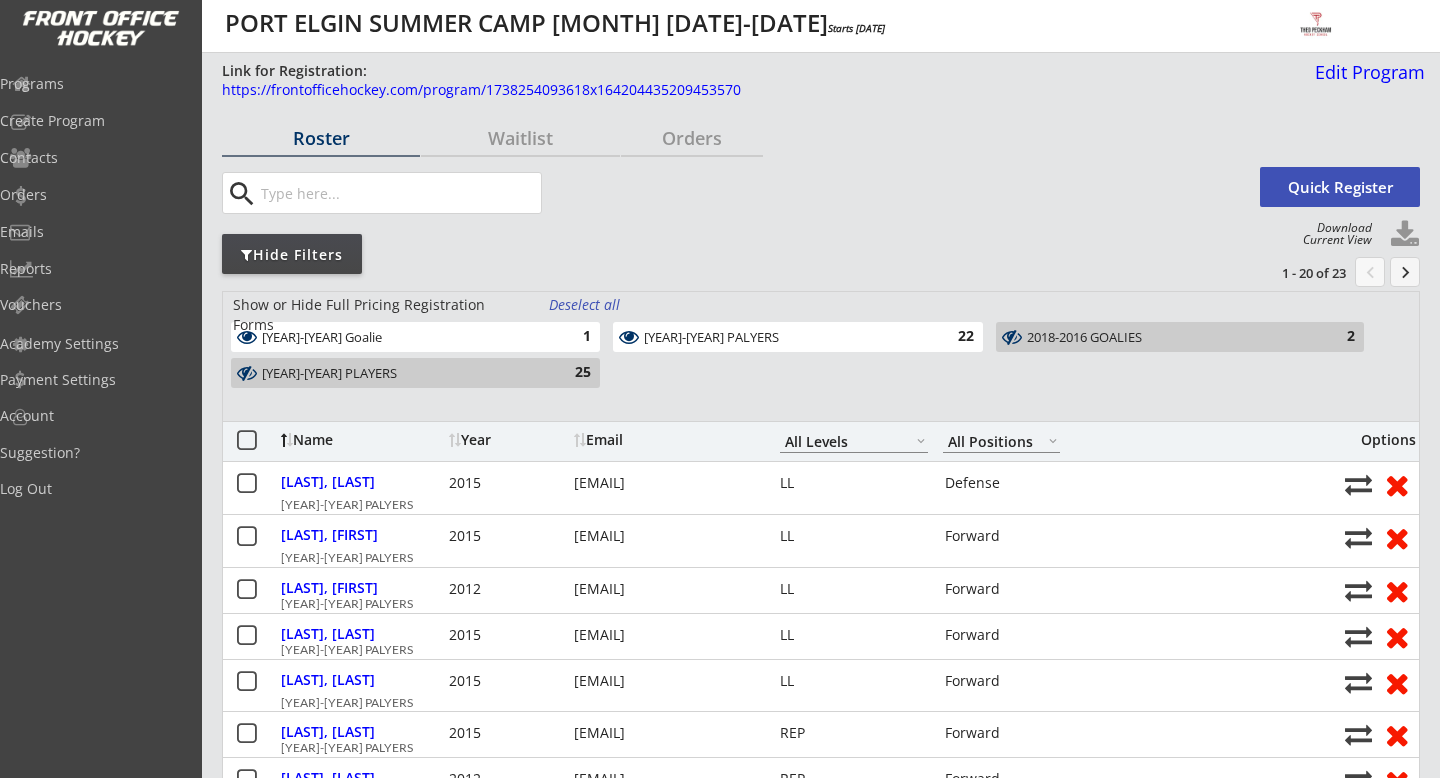 click at bounding box center (1405, 235) 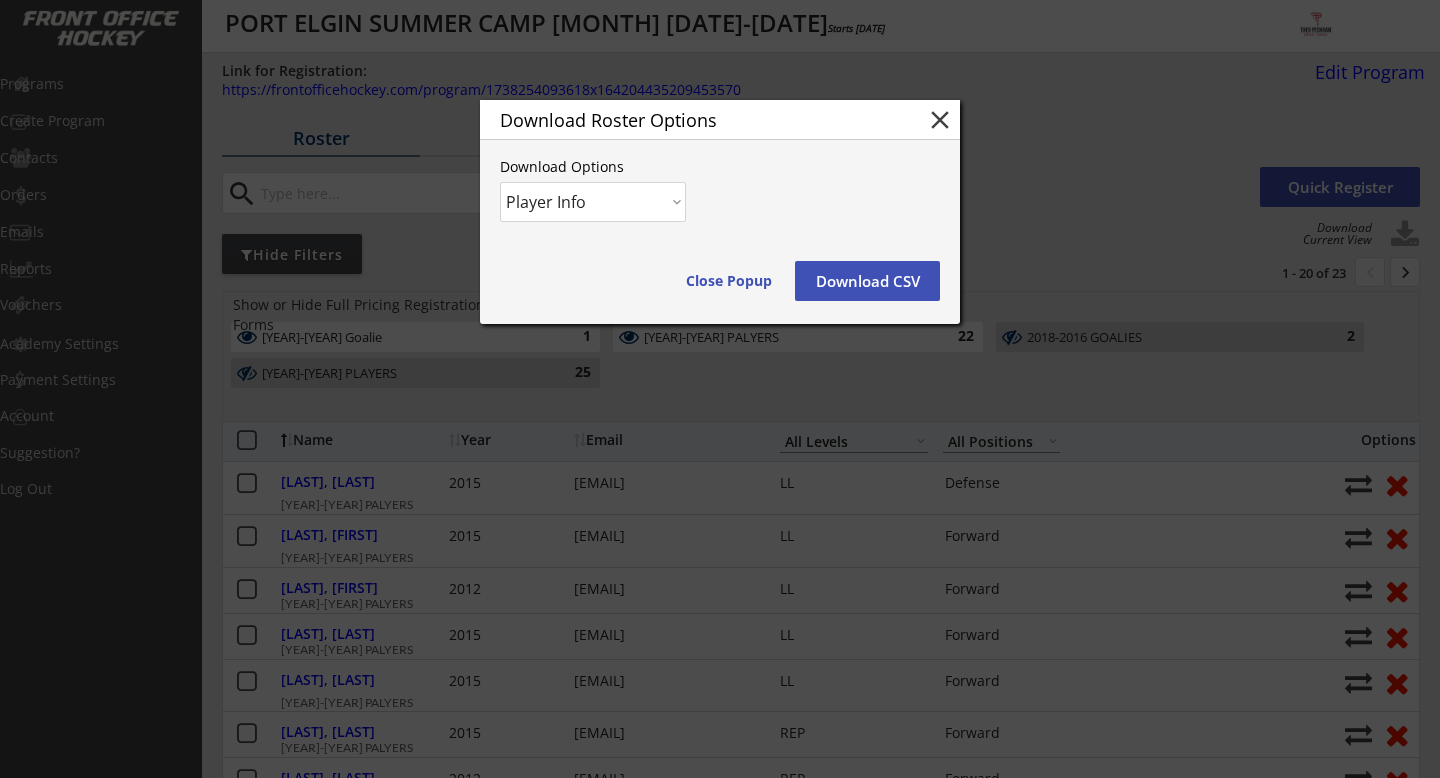 click on "Download CSV" at bounding box center [729, 281] 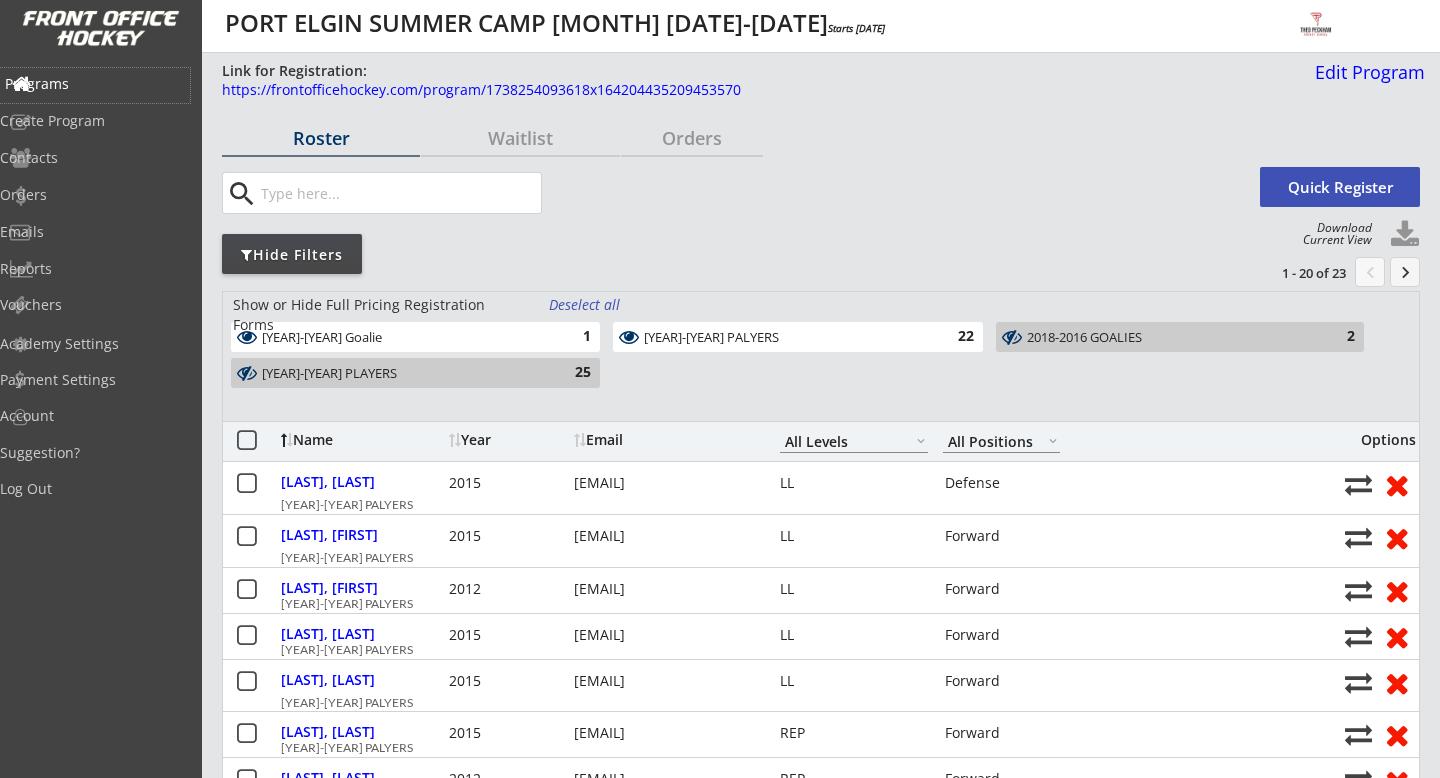 click on "Programs" at bounding box center [95, 85] 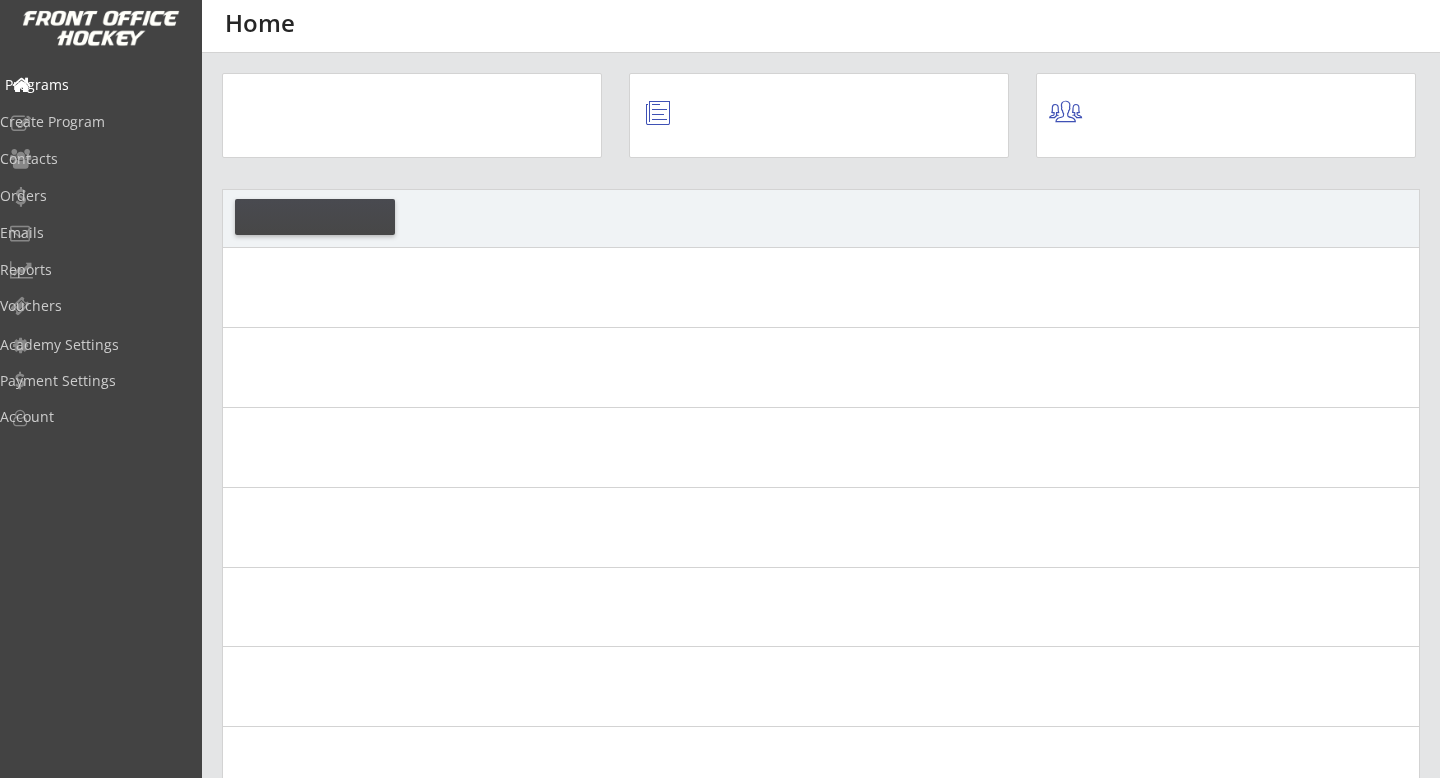 scroll, scrollTop: 0, scrollLeft: 0, axis: both 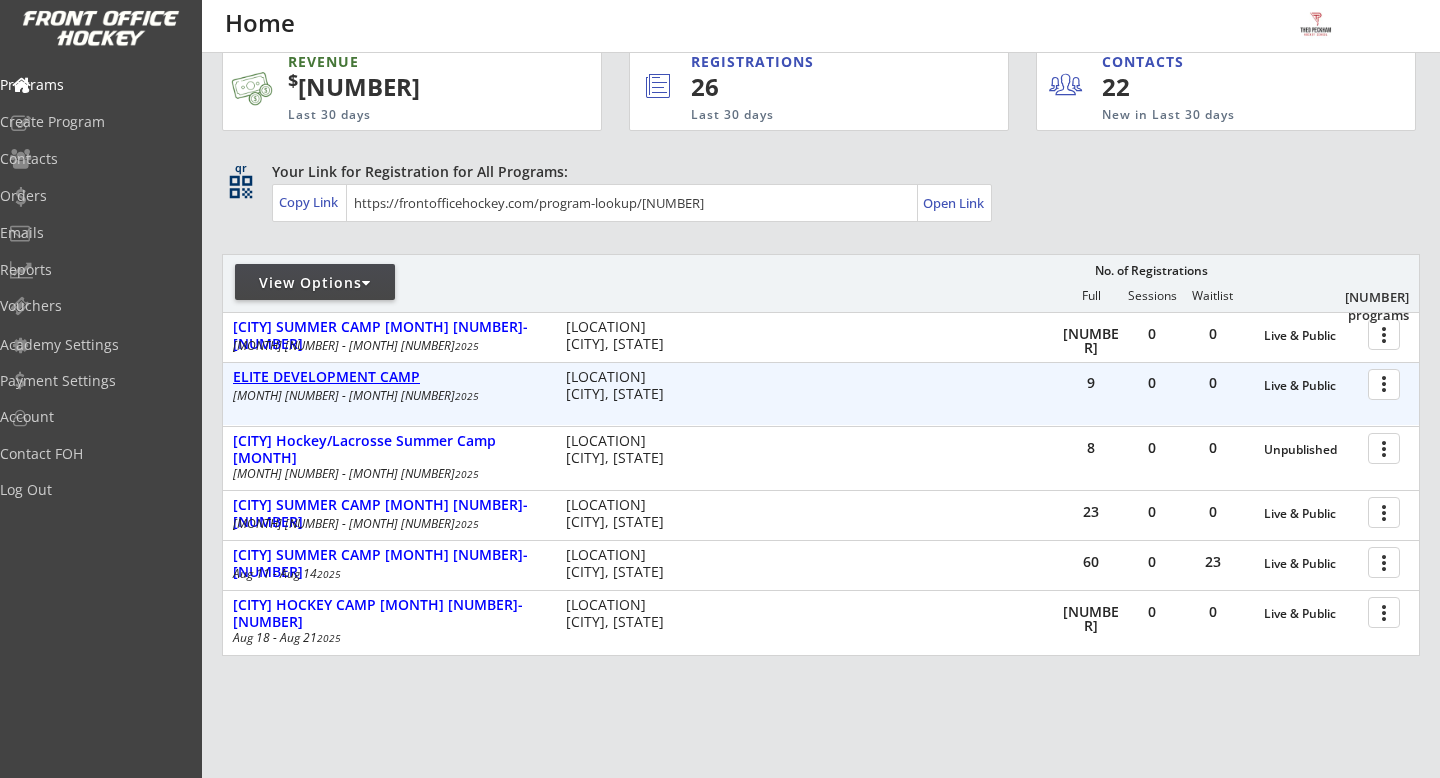 click on "ELITE DEVELOPMENT CAMP" at bounding box center (1311, 386) 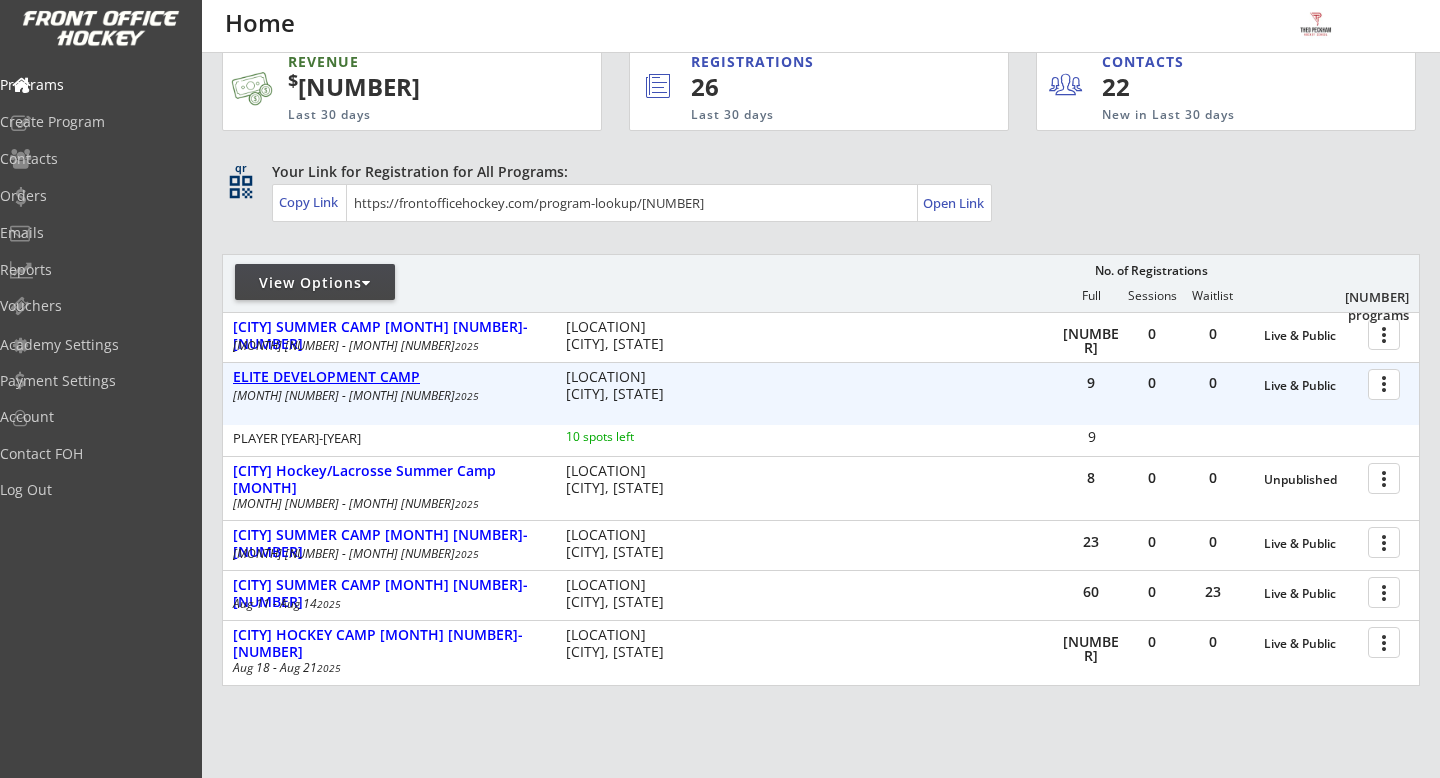 click on "ELITE DEVELOPMENT CAMP" at bounding box center [1311, 386] 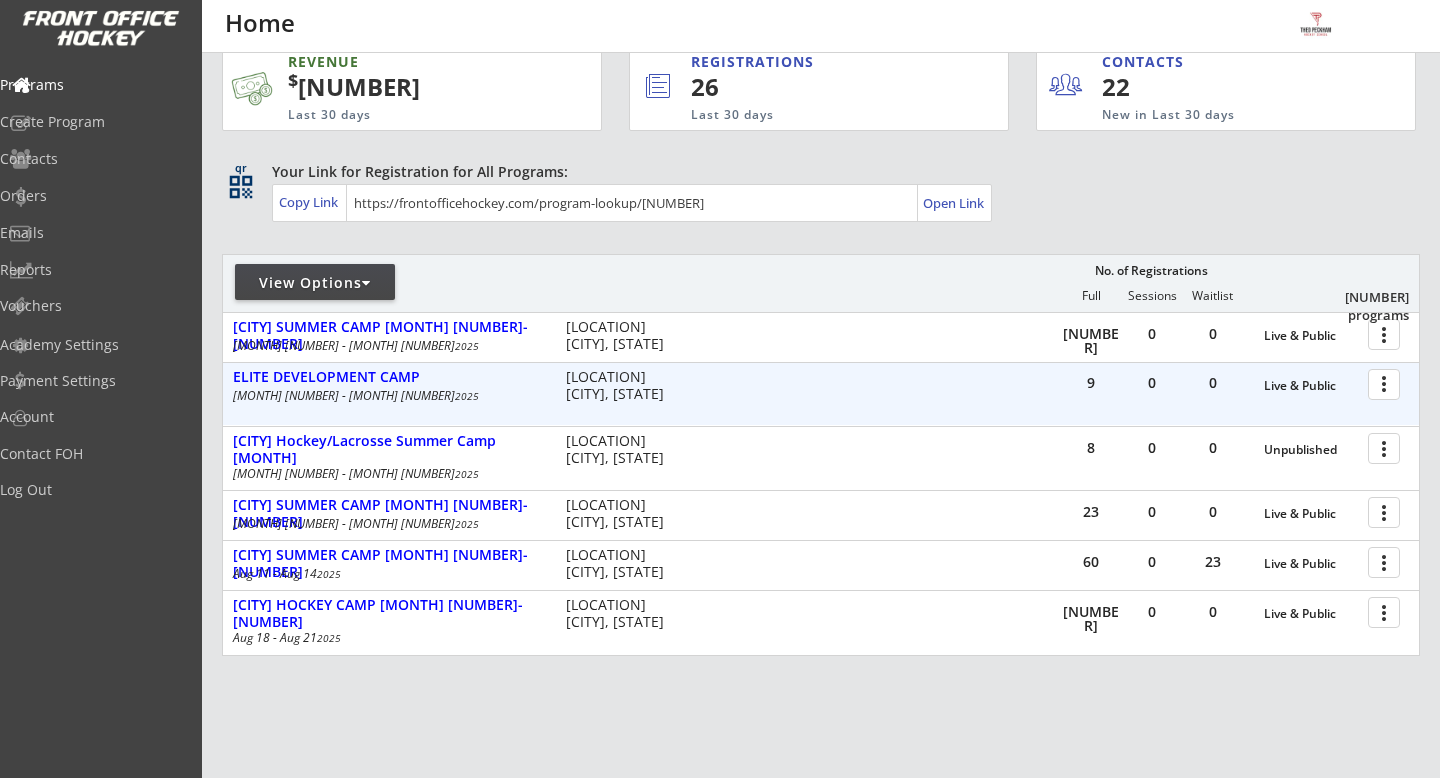 scroll, scrollTop: 0, scrollLeft: 0, axis: both 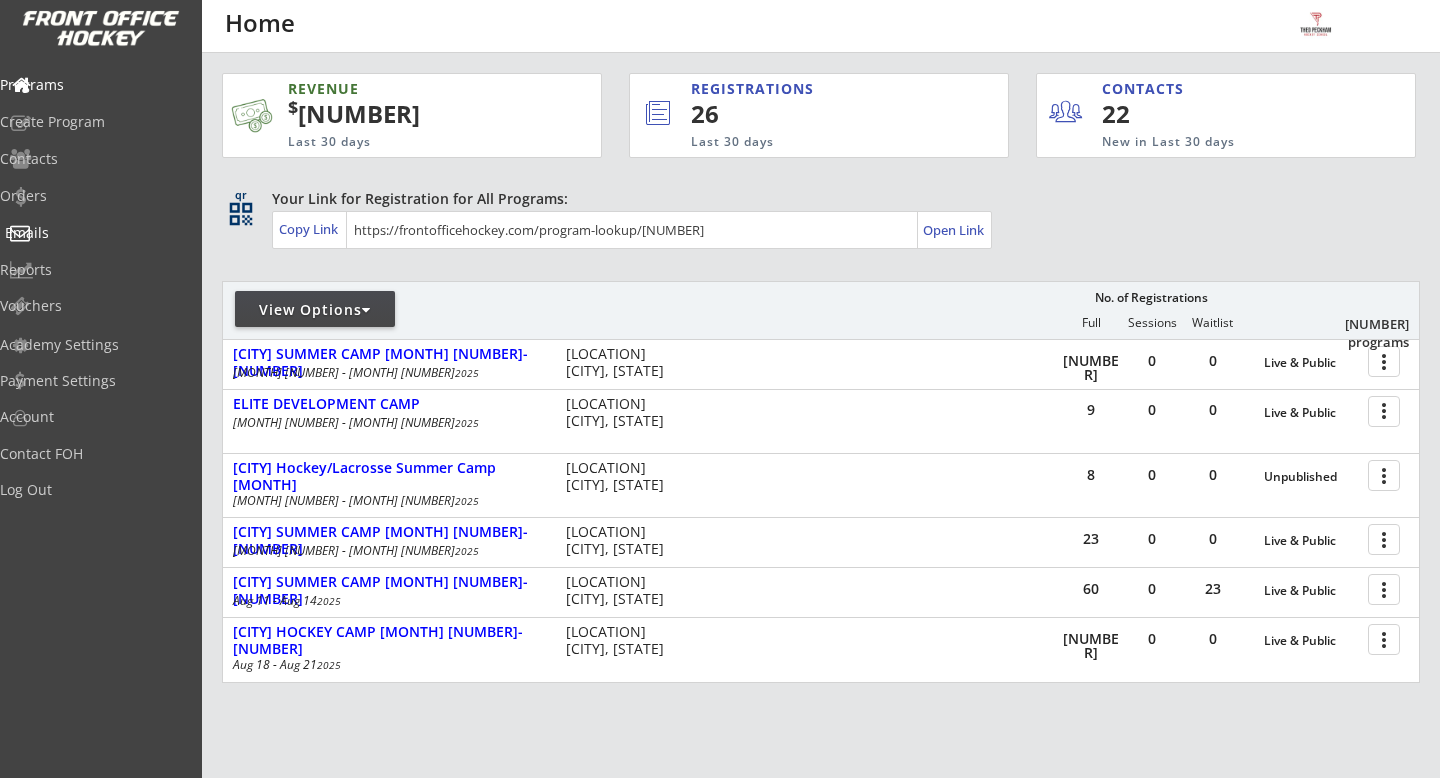 click on "Emails" at bounding box center [95, 85] 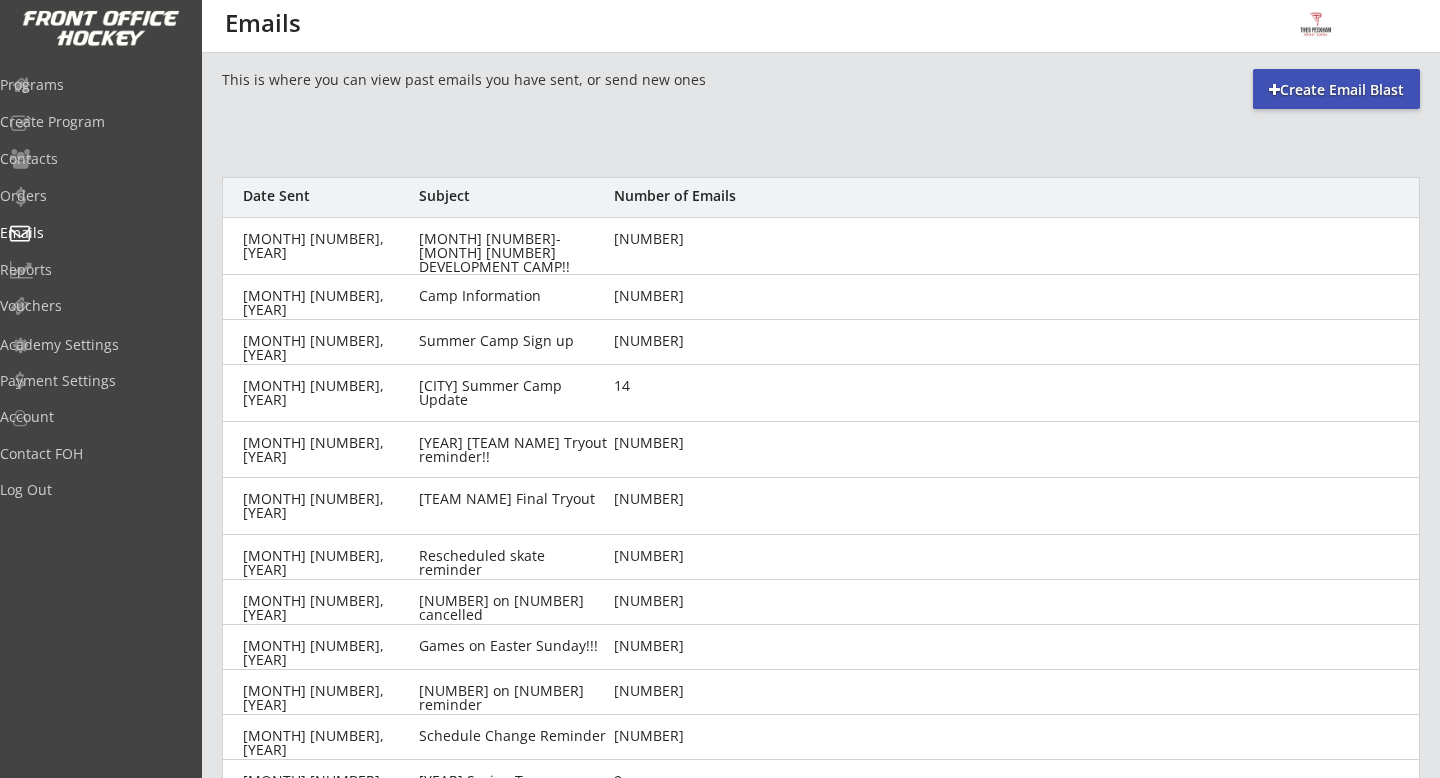 click on "JULY 21-25 DEVELOPMENT CAMP!!" at bounding box center [325, 246] 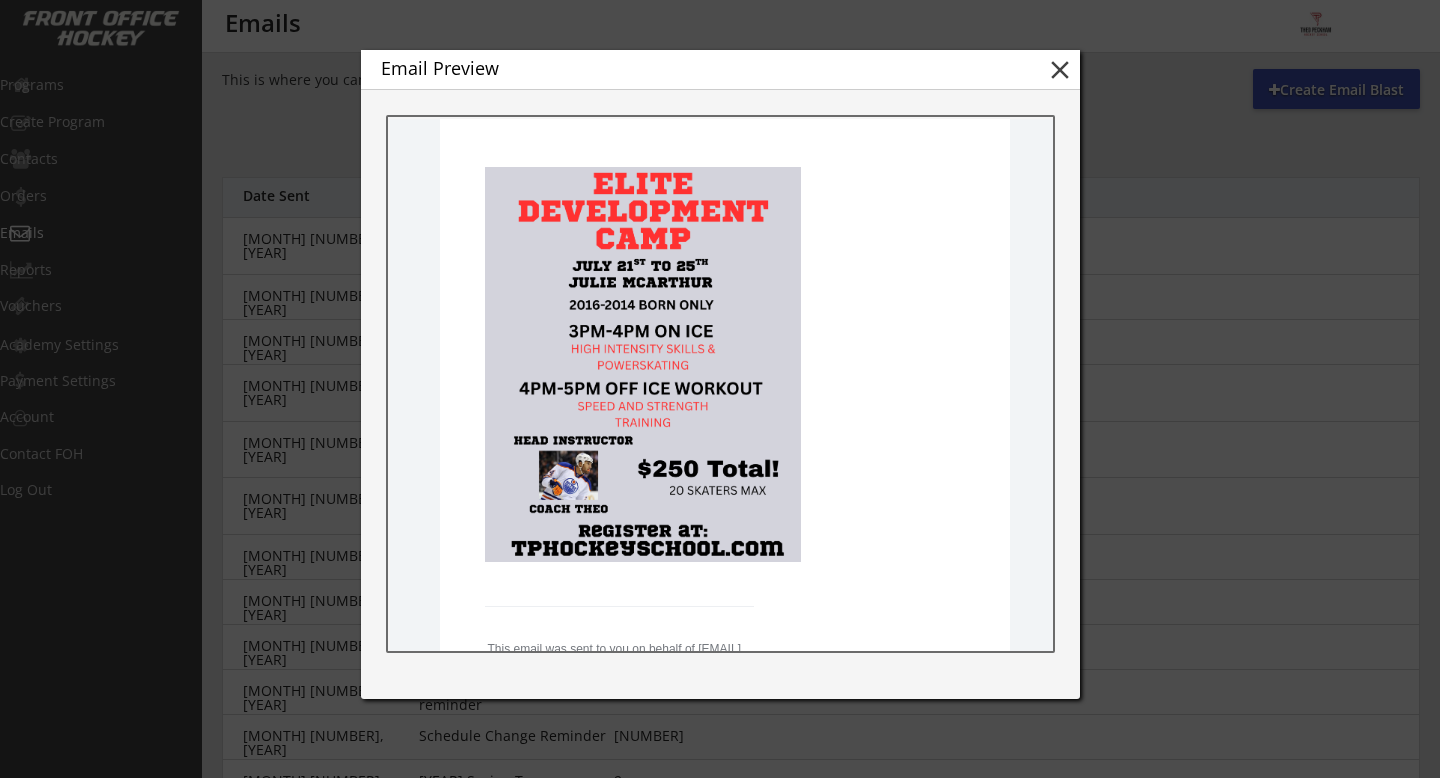scroll, scrollTop: 671, scrollLeft: 0, axis: vertical 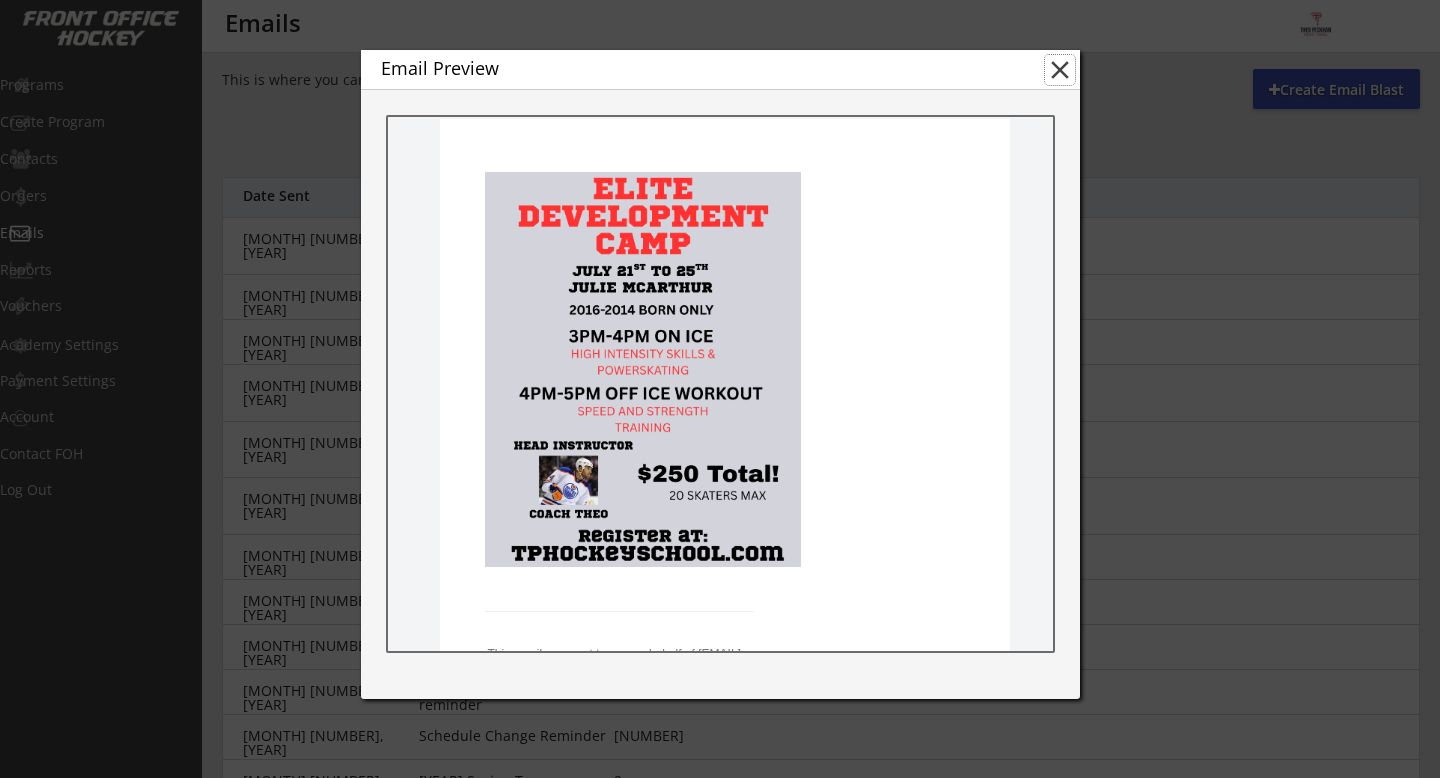 click on "close" at bounding box center (1060, 70) 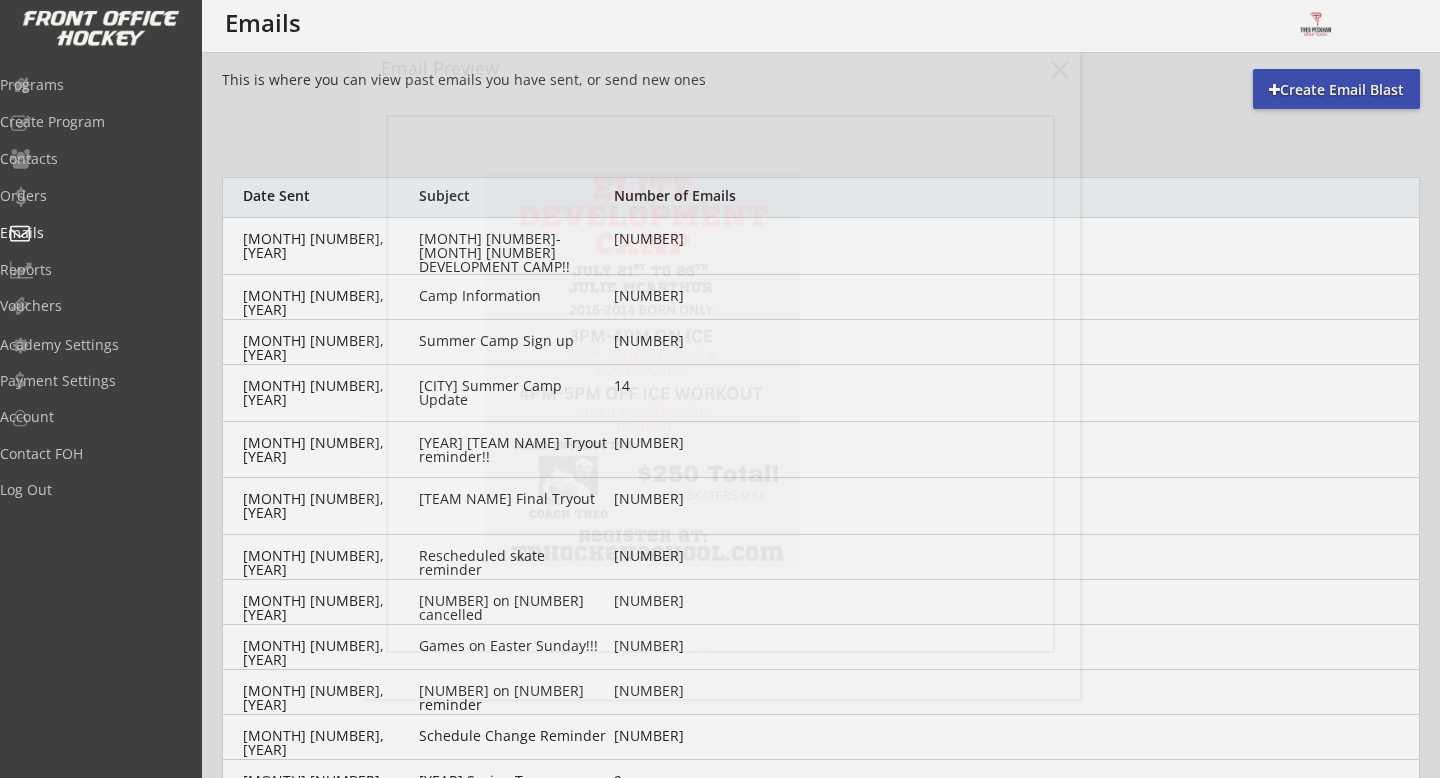 scroll, scrollTop: 0, scrollLeft: 0, axis: both 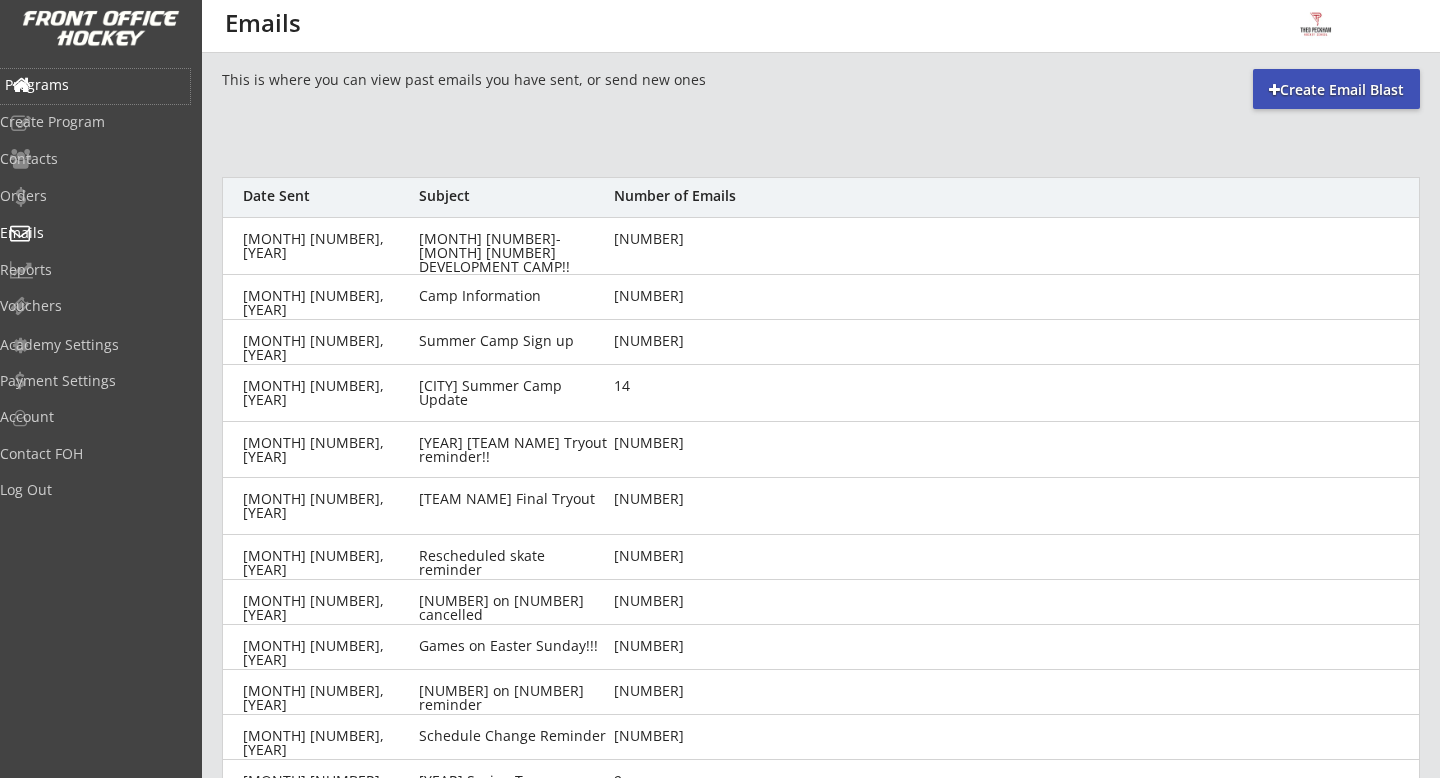 click on "Programs" at bounding box center [95, 85] 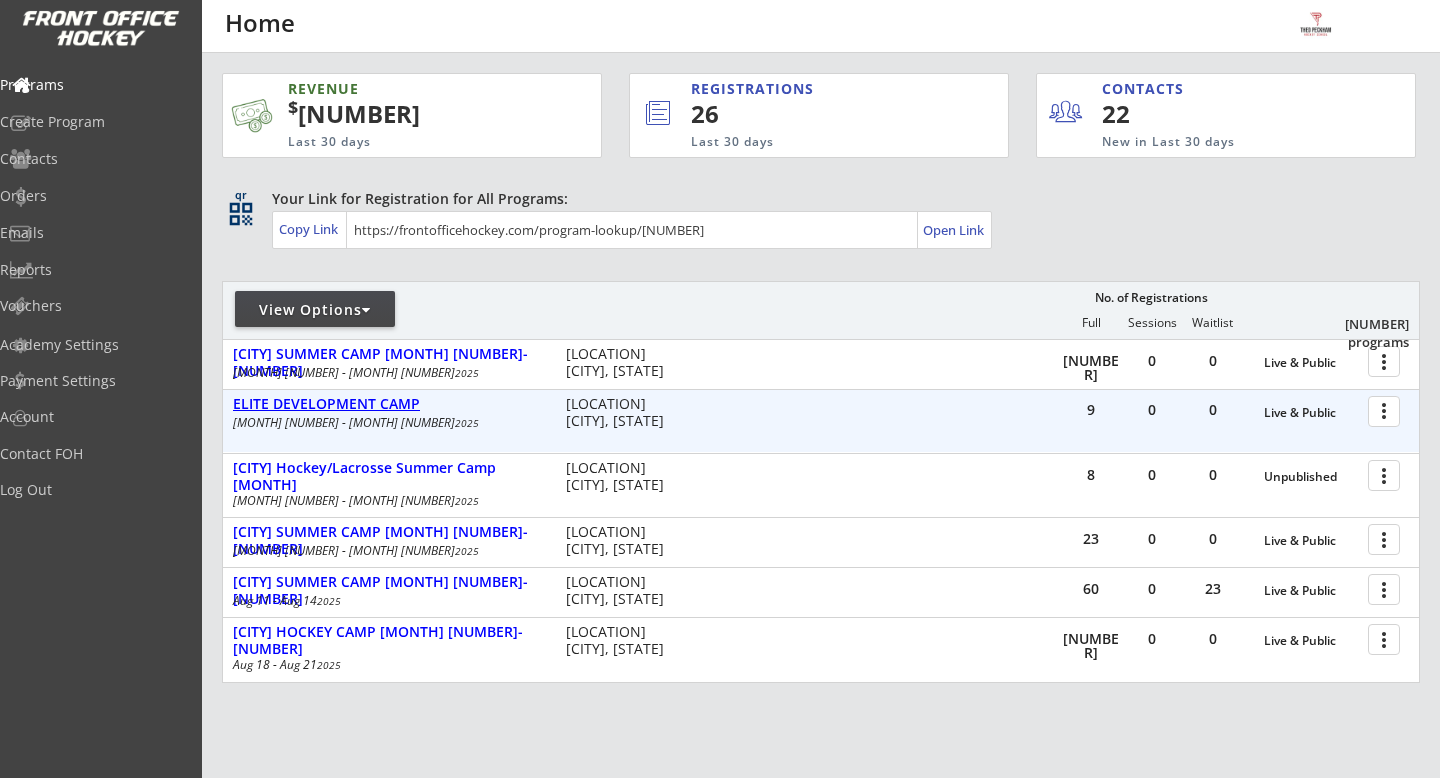 click on "ELITE DEVELOPMENT CAMP" at bounding box center [1311, 413] 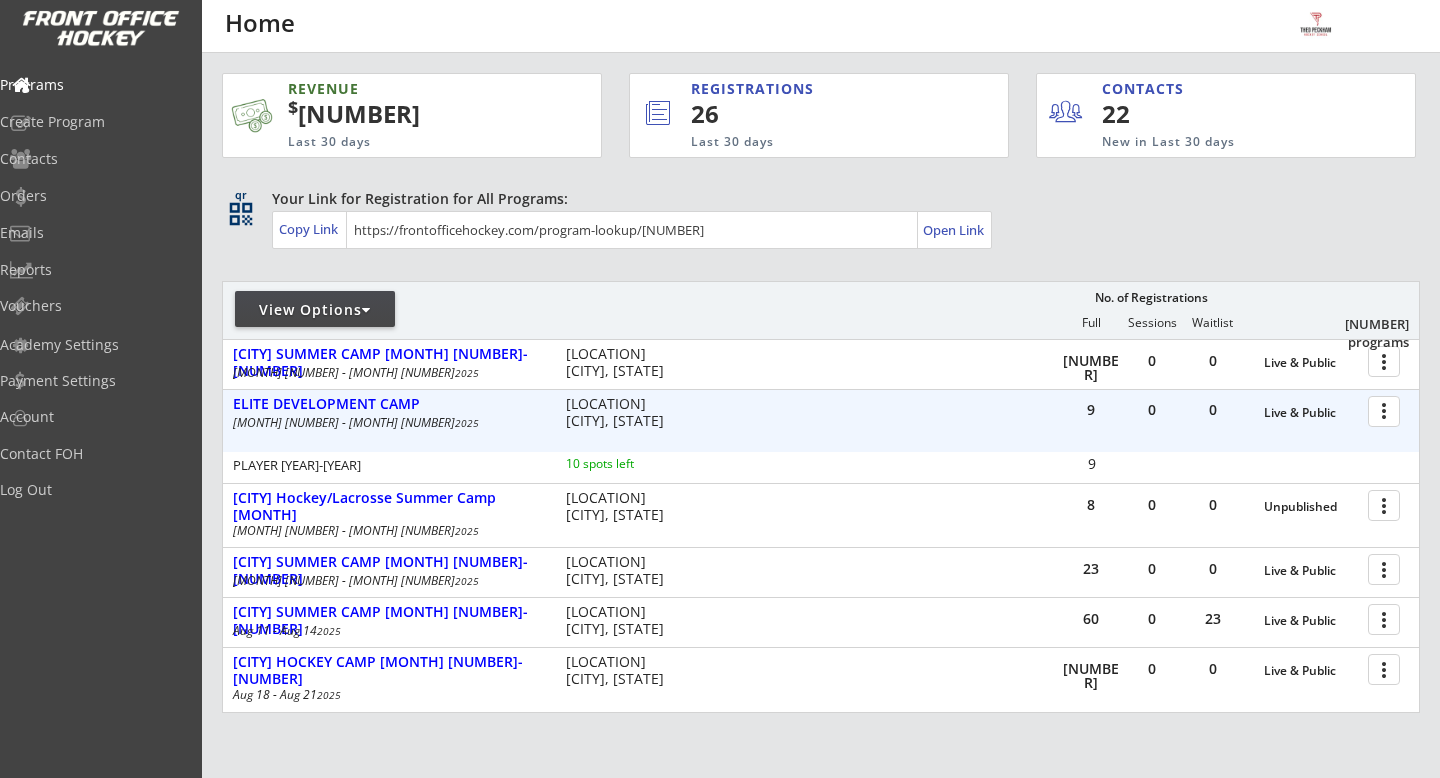 click at bounding box center [1387, 410] 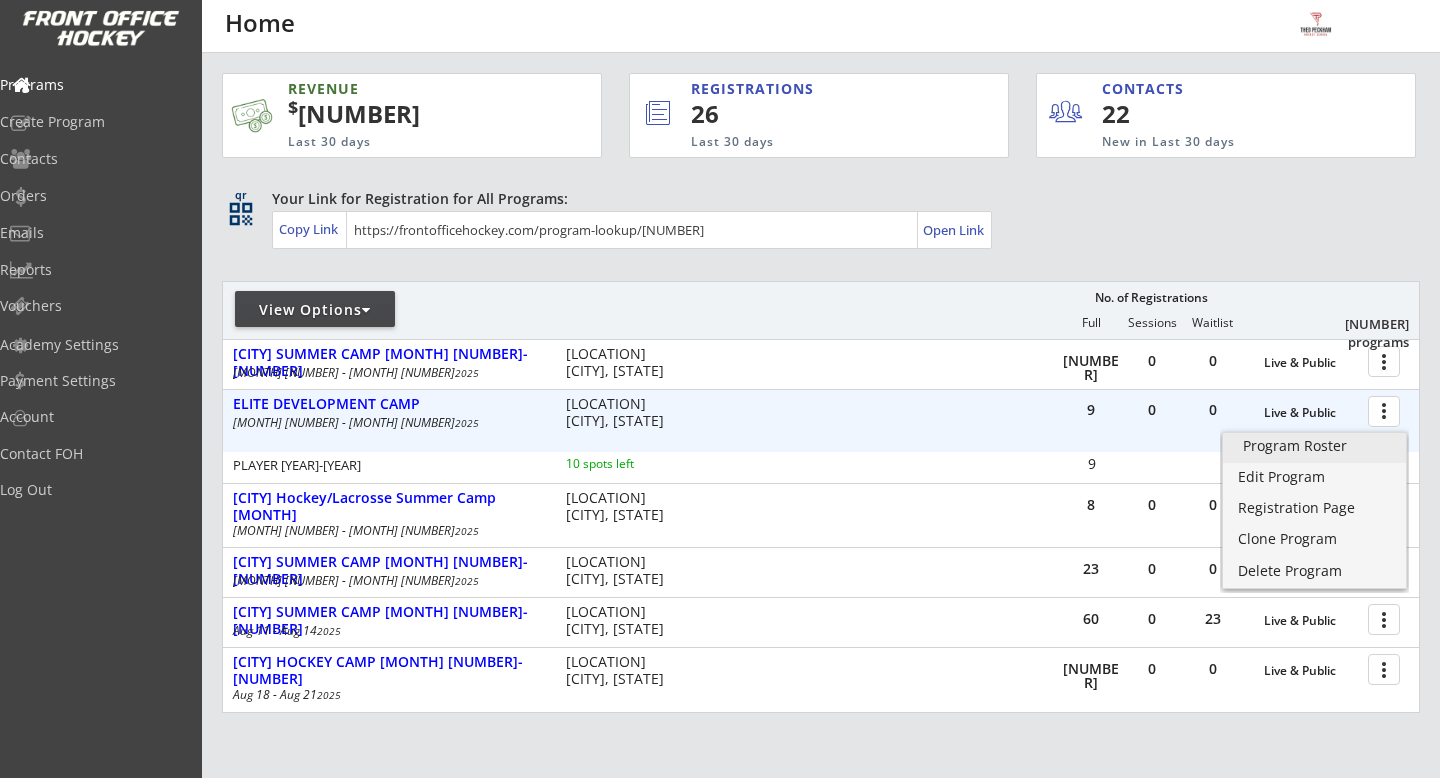 click on "Program Roster" at bounding box center (1314, 446) 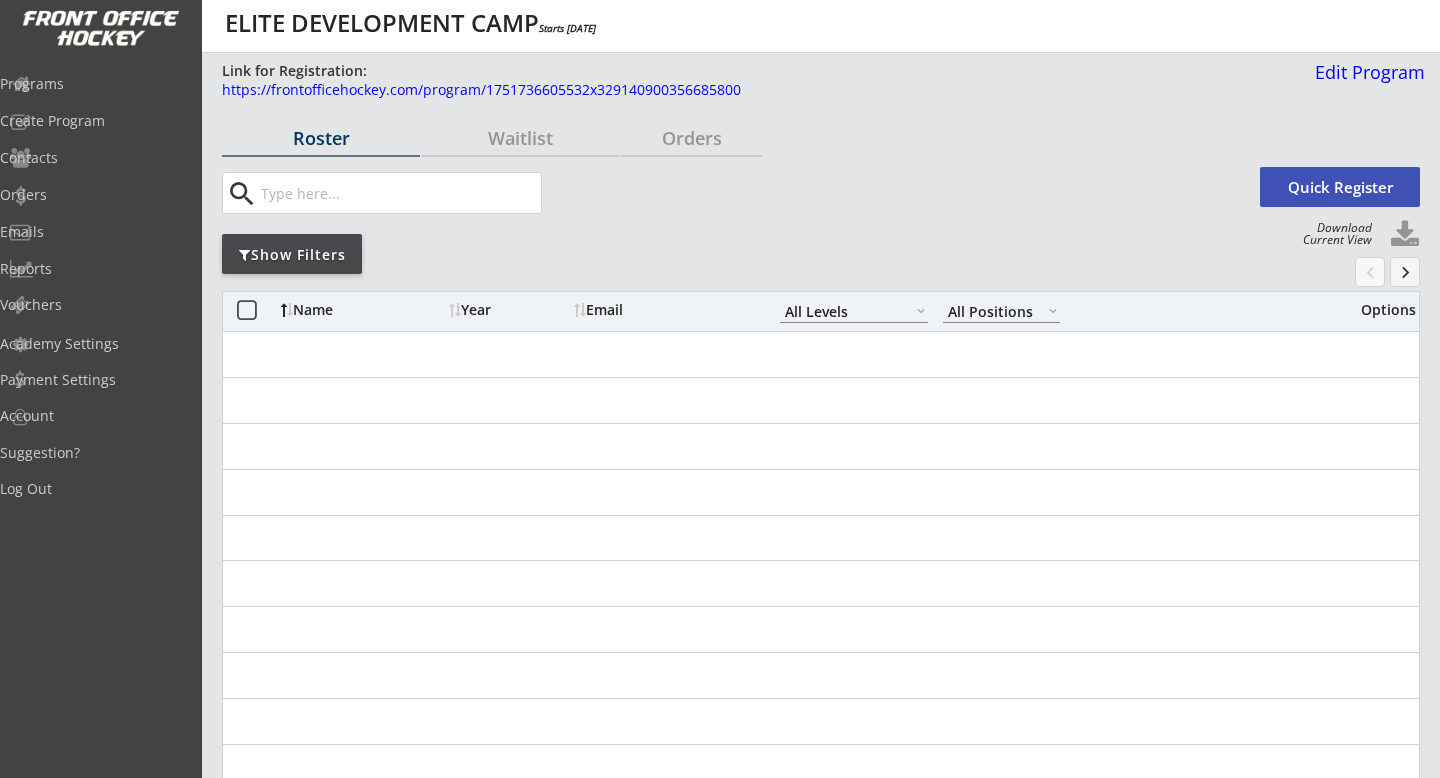 scroll, scrollTop: 0, scrollLeft: 0, axis: both 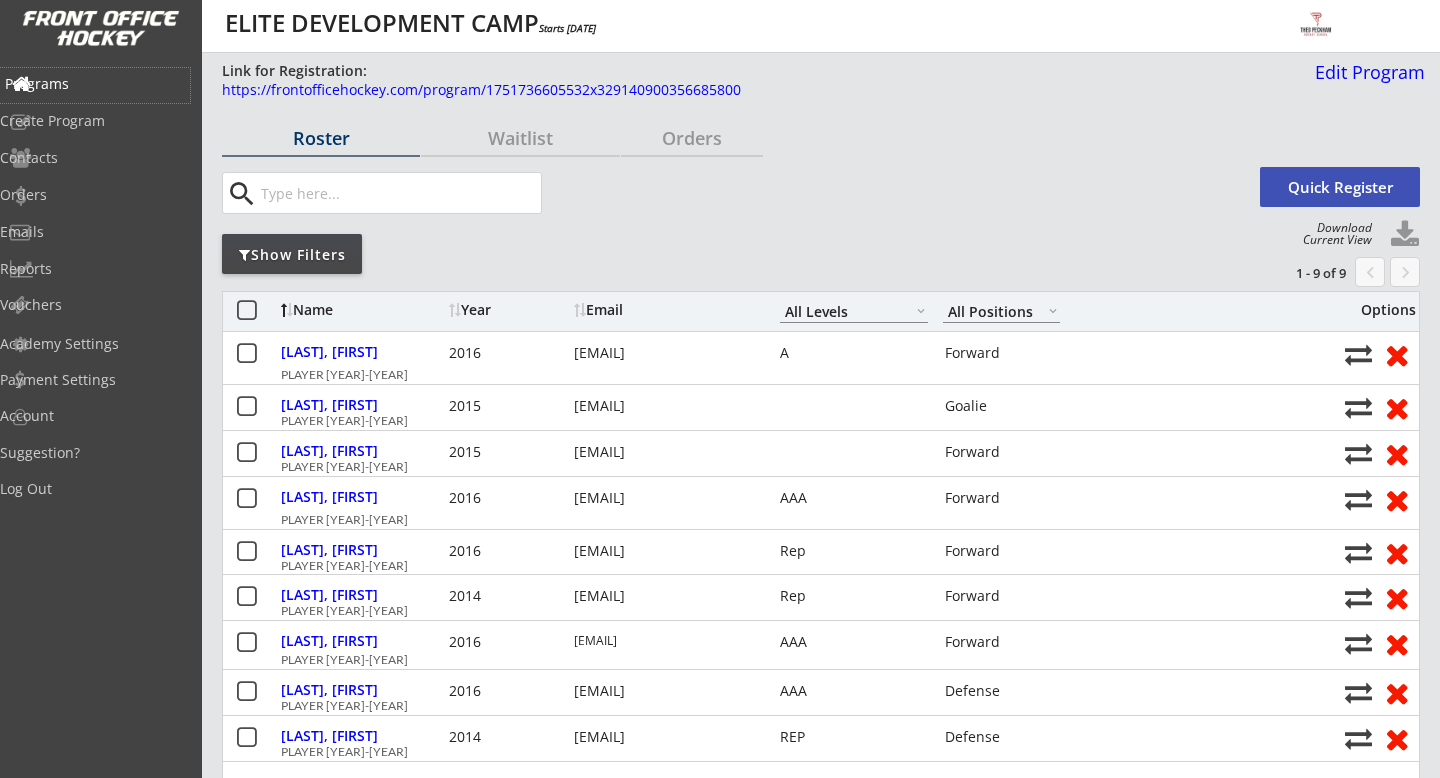 click on "Programs" at bounding box center [95, 84] 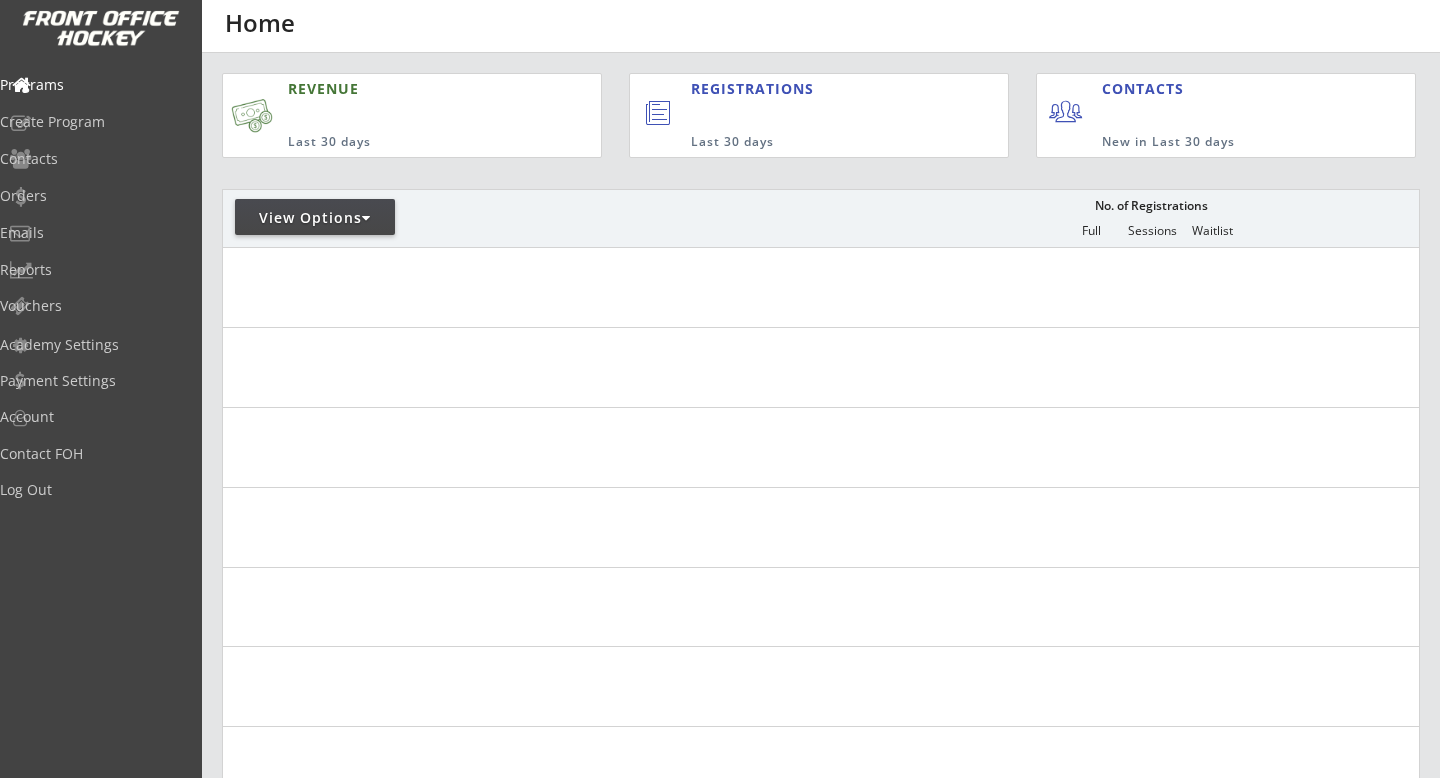 scroll, scrollTop: 0, scrollLeft: 0, axis: both 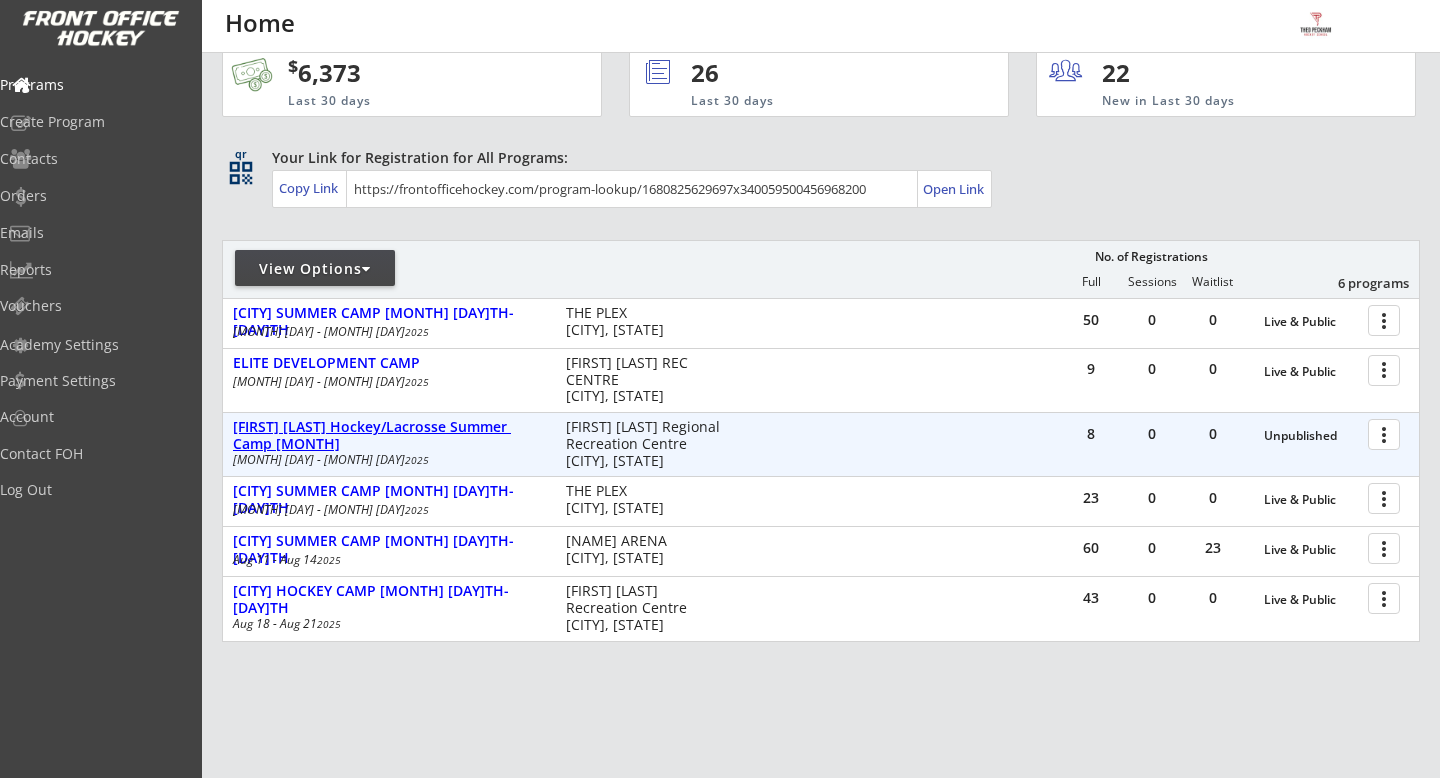 click on "[FIRST] [LAST] Hockey/Lacrosse Summer Camp [MONTH]" at bounding box center [1311, 436] 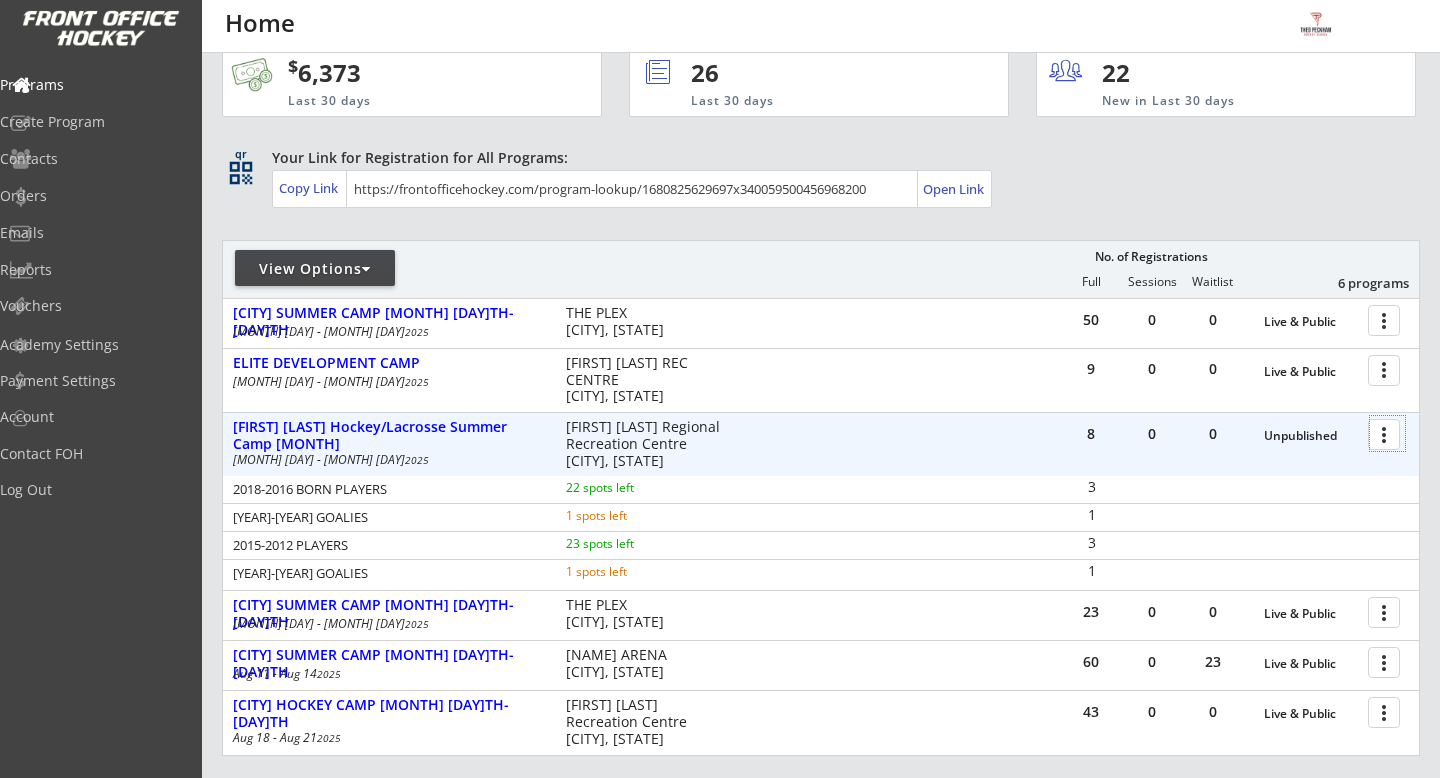 click at bounding box center (1387, 433) 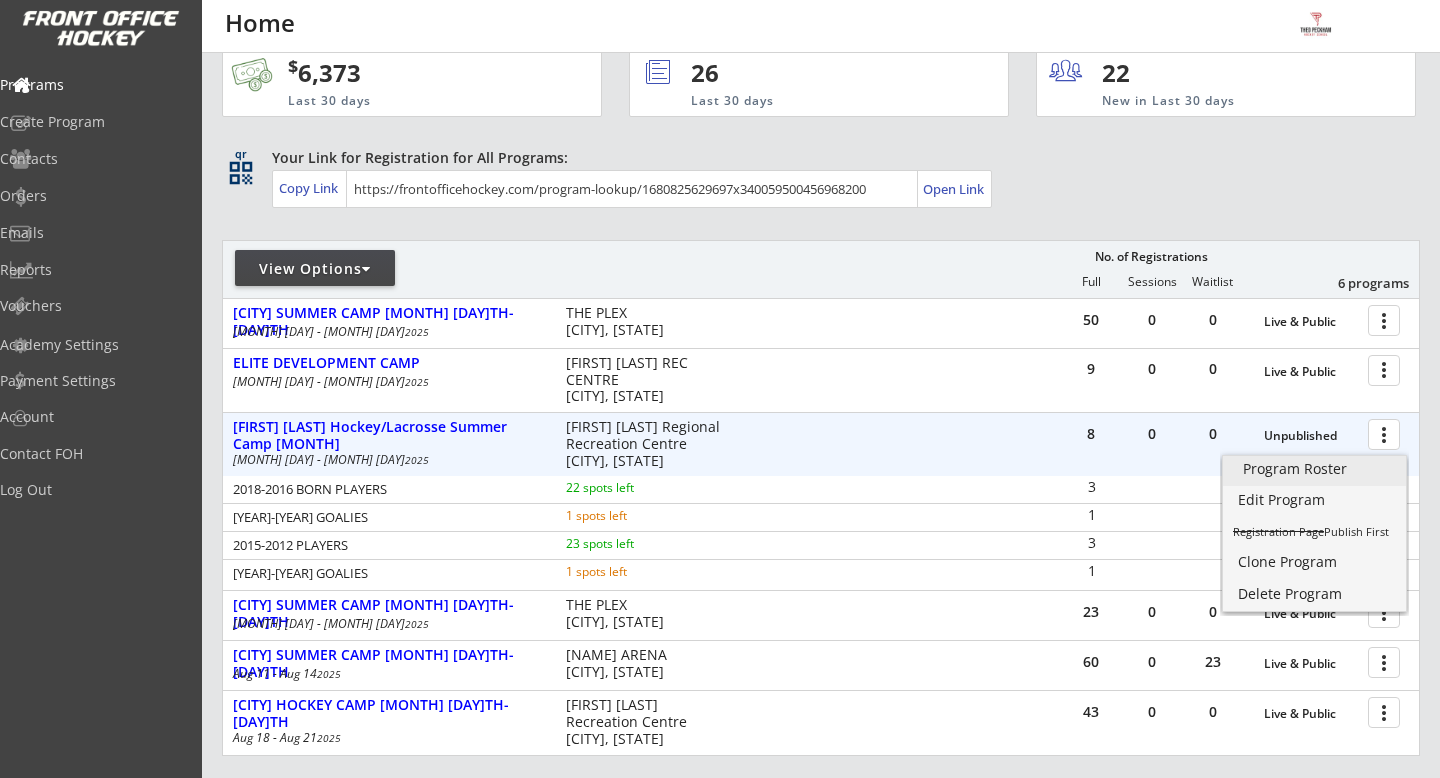 click on "Program Roster" at bounding box center [1314, 469] 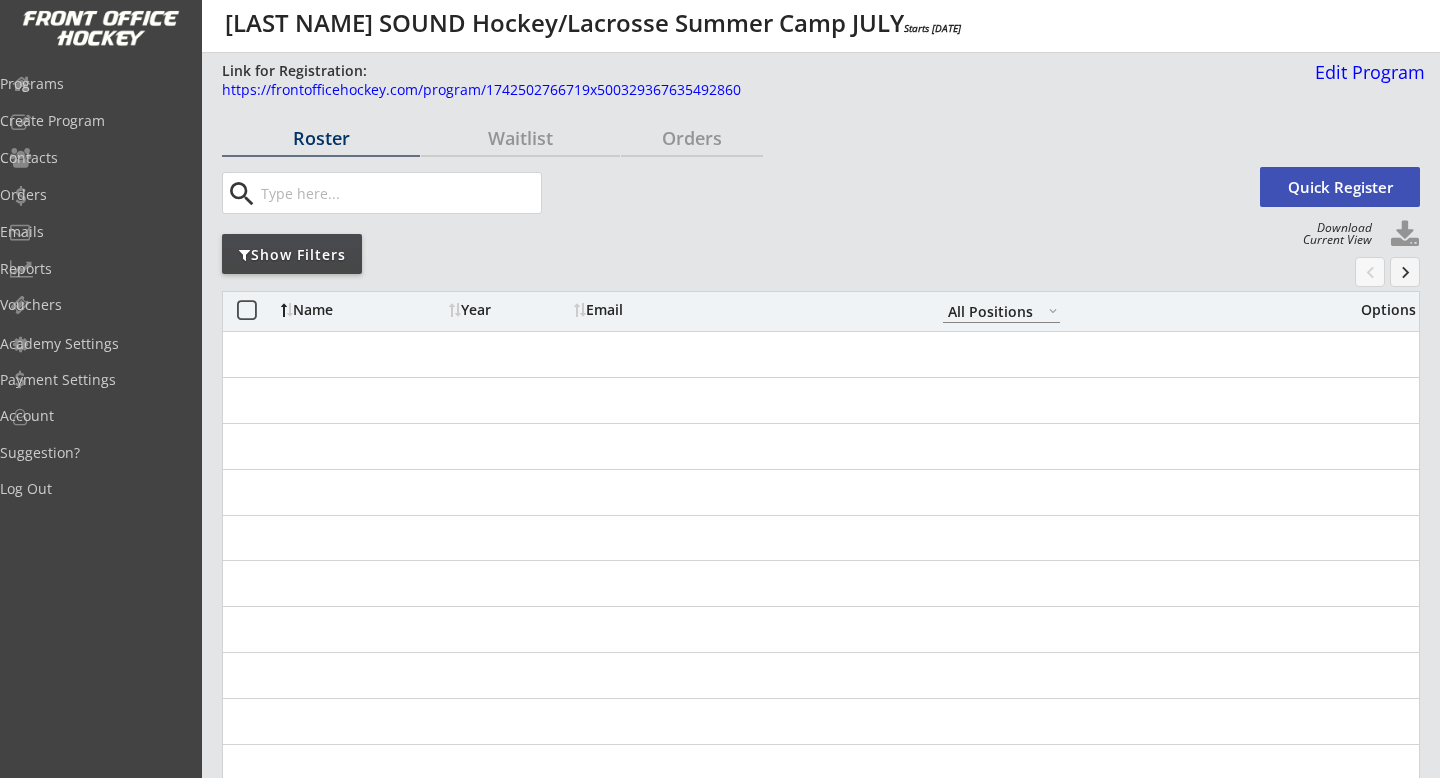 scroll, scrollTop: 0, scrollLeft: 0, axis: both 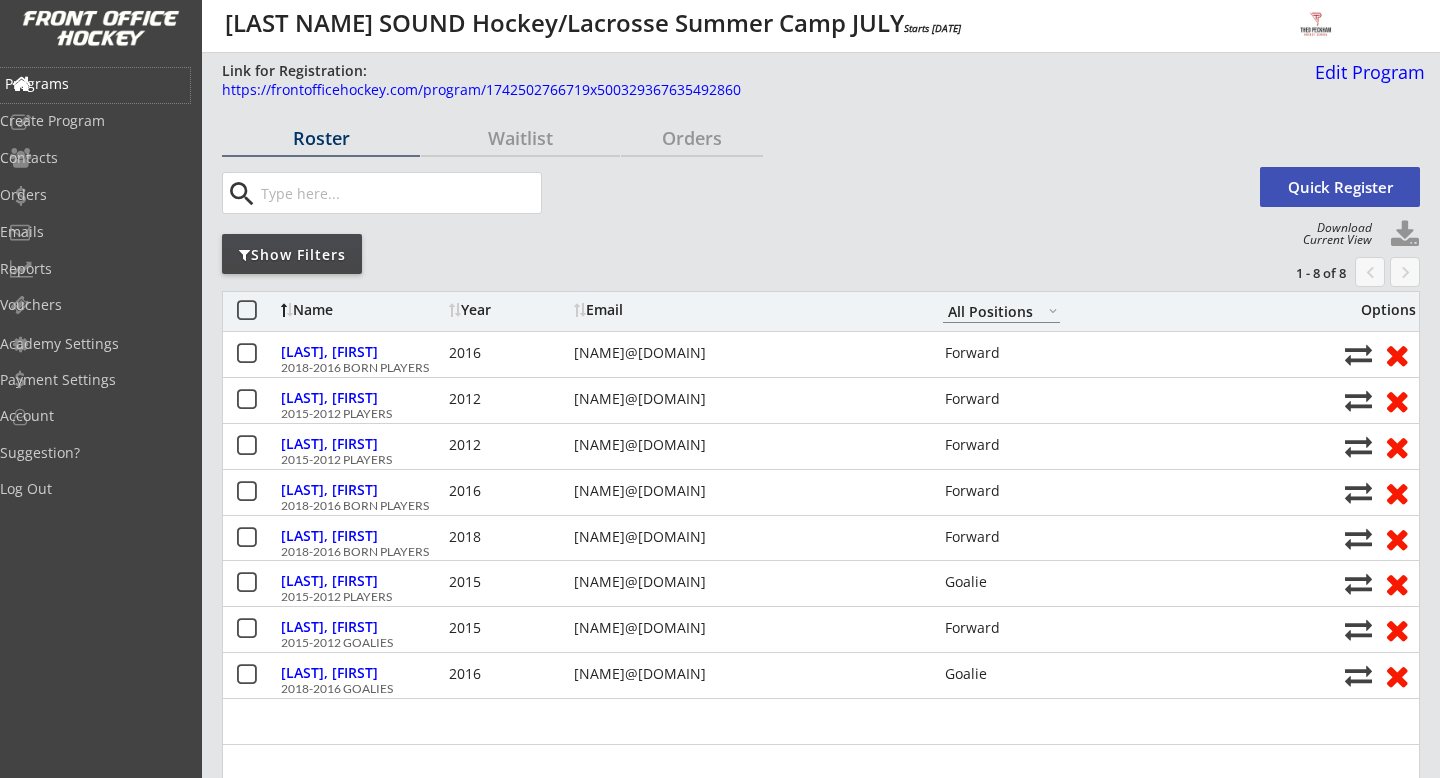 click on "Programs" at bounding box center (95, 84) 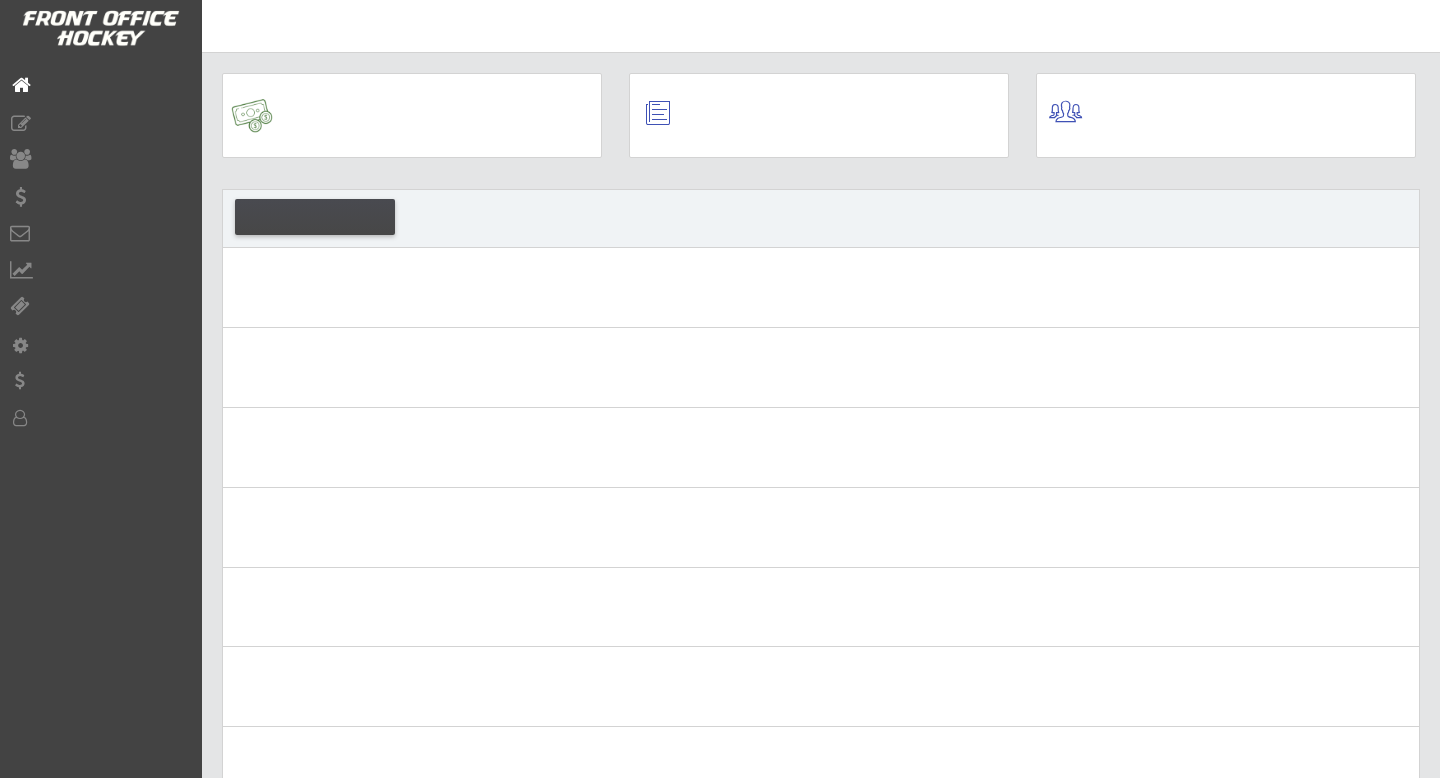 scroll, scrollTop: 0, scrollLeft: 0, axis: both 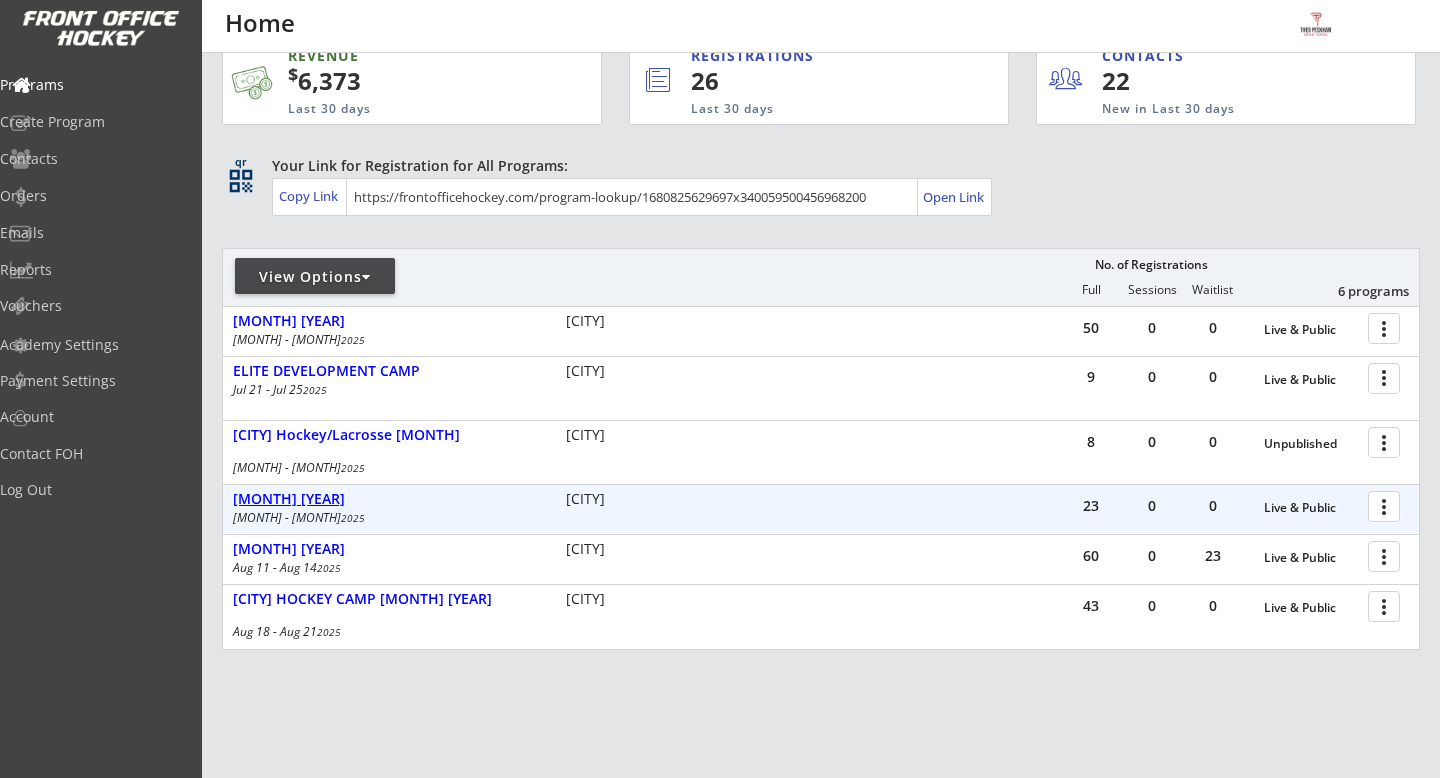 click on "[MONTH] [YEAR]" at bounding box center [1311, 508] 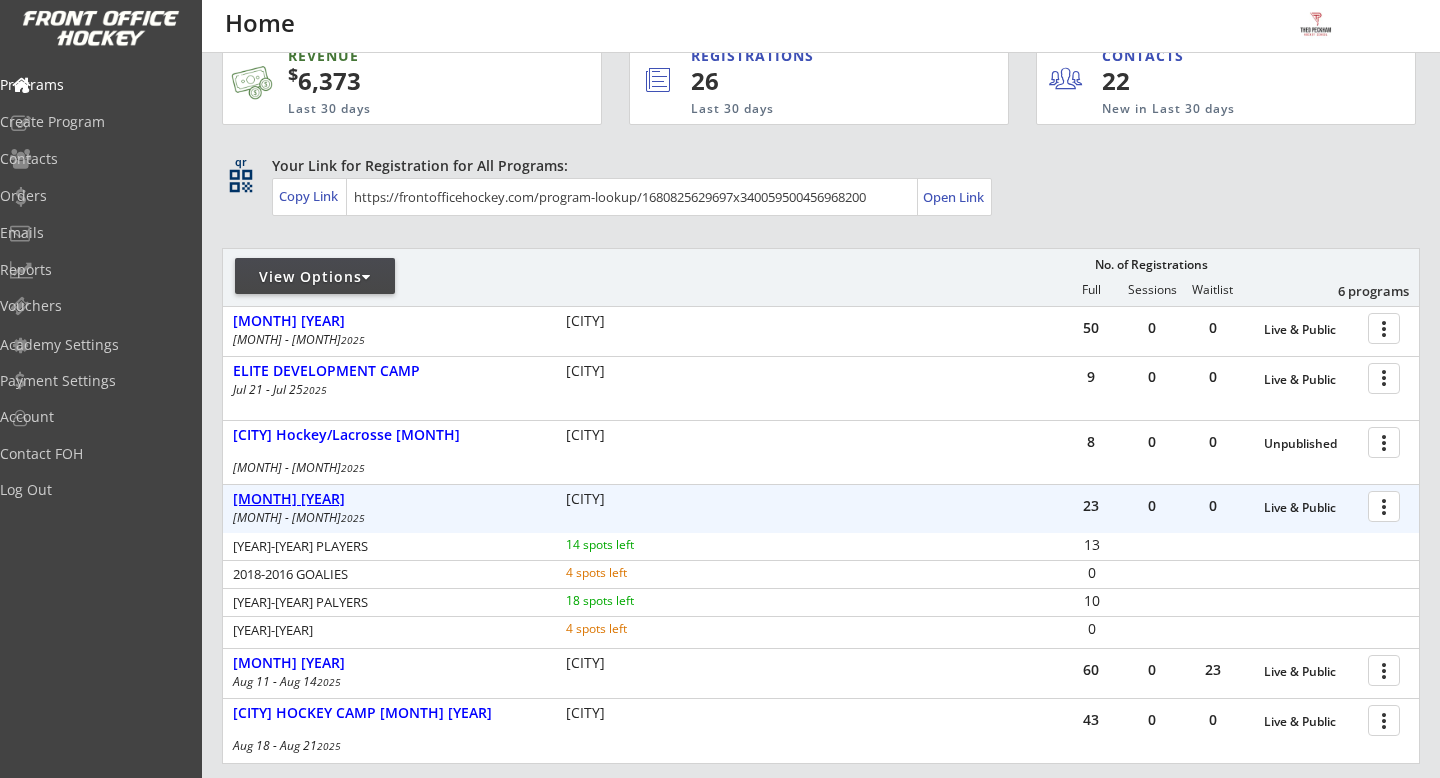 click on "PORT ELGIN SUMMER CAMP AUGUST 5TH-8TH" at bounding box center (1311, 508) 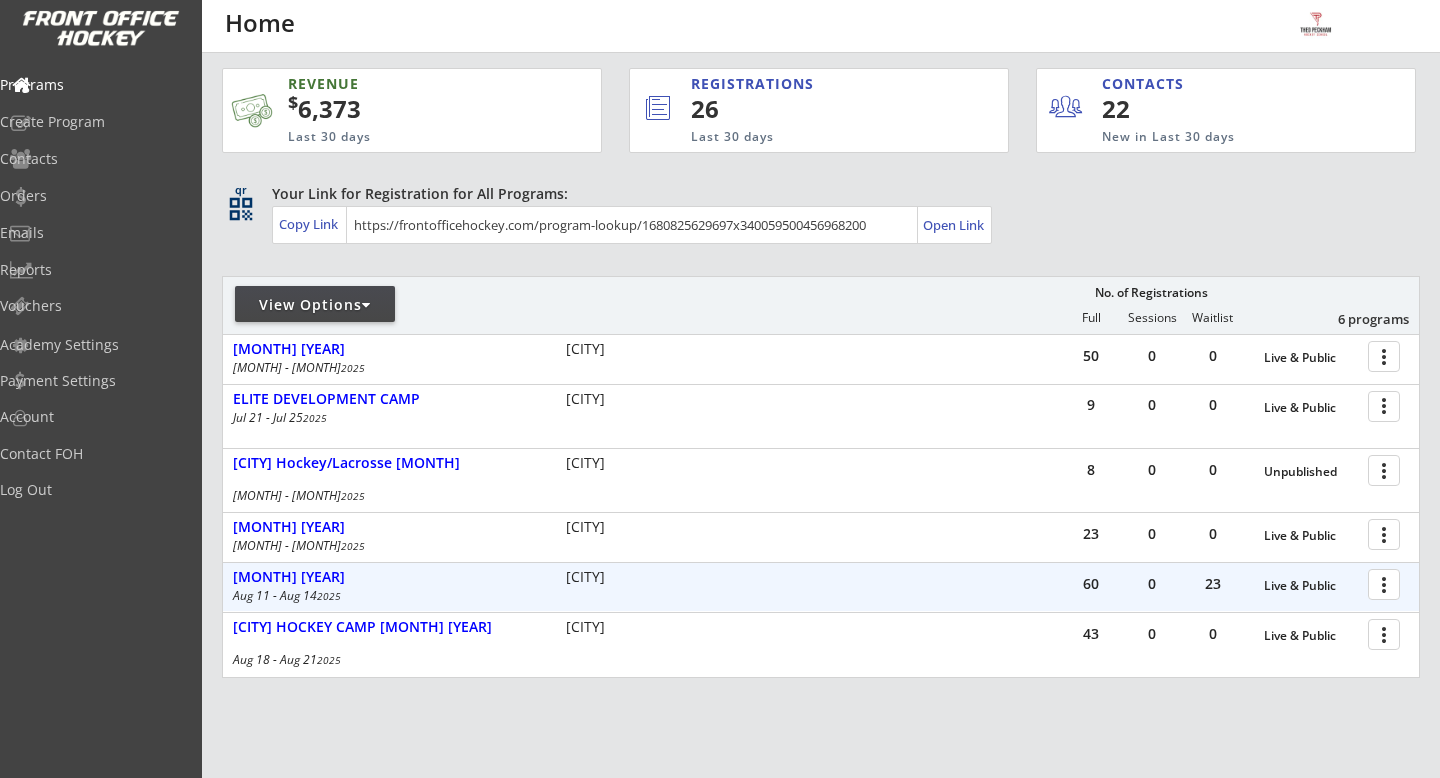 scroll, scrollTop: 0, scrollLeft: 0, axis: both 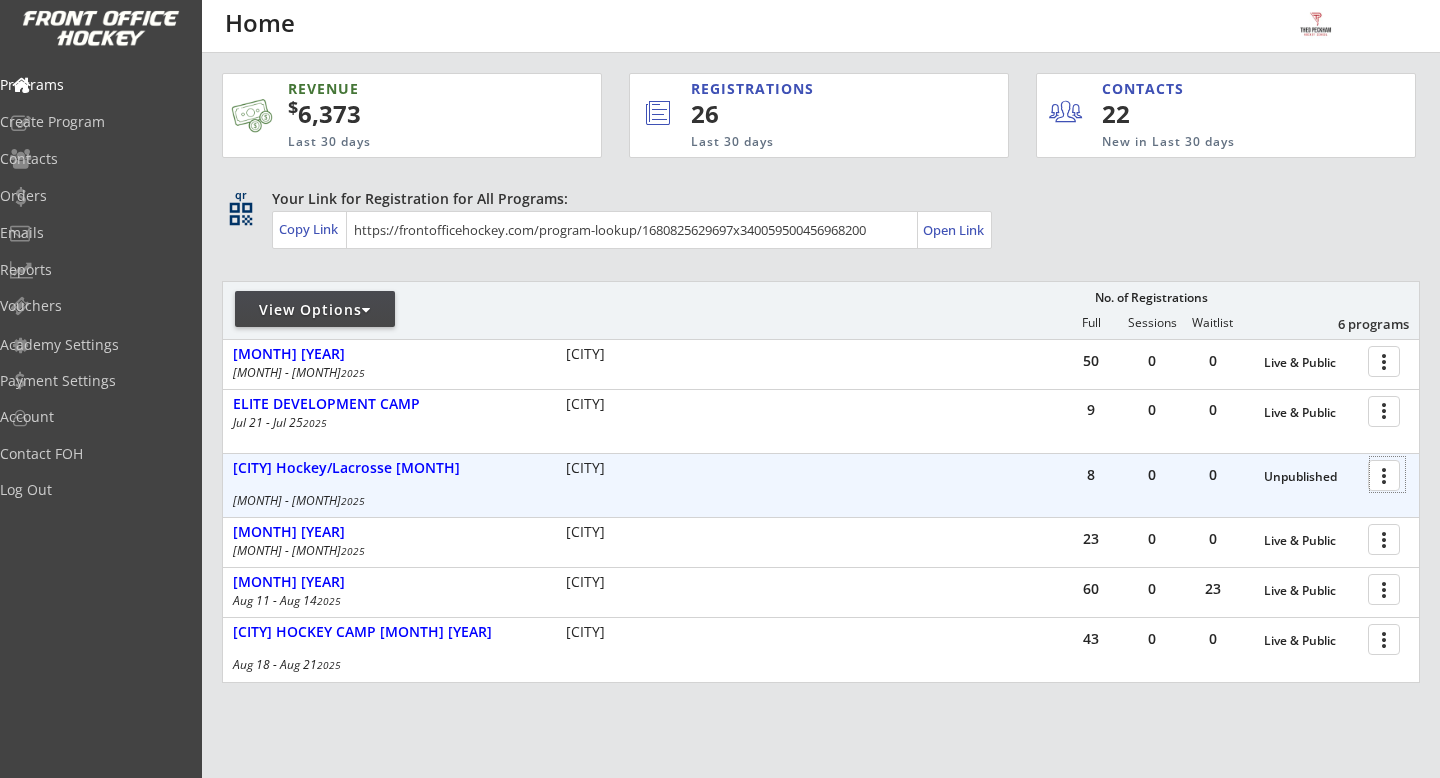 click at bounding box center (1387, 474) 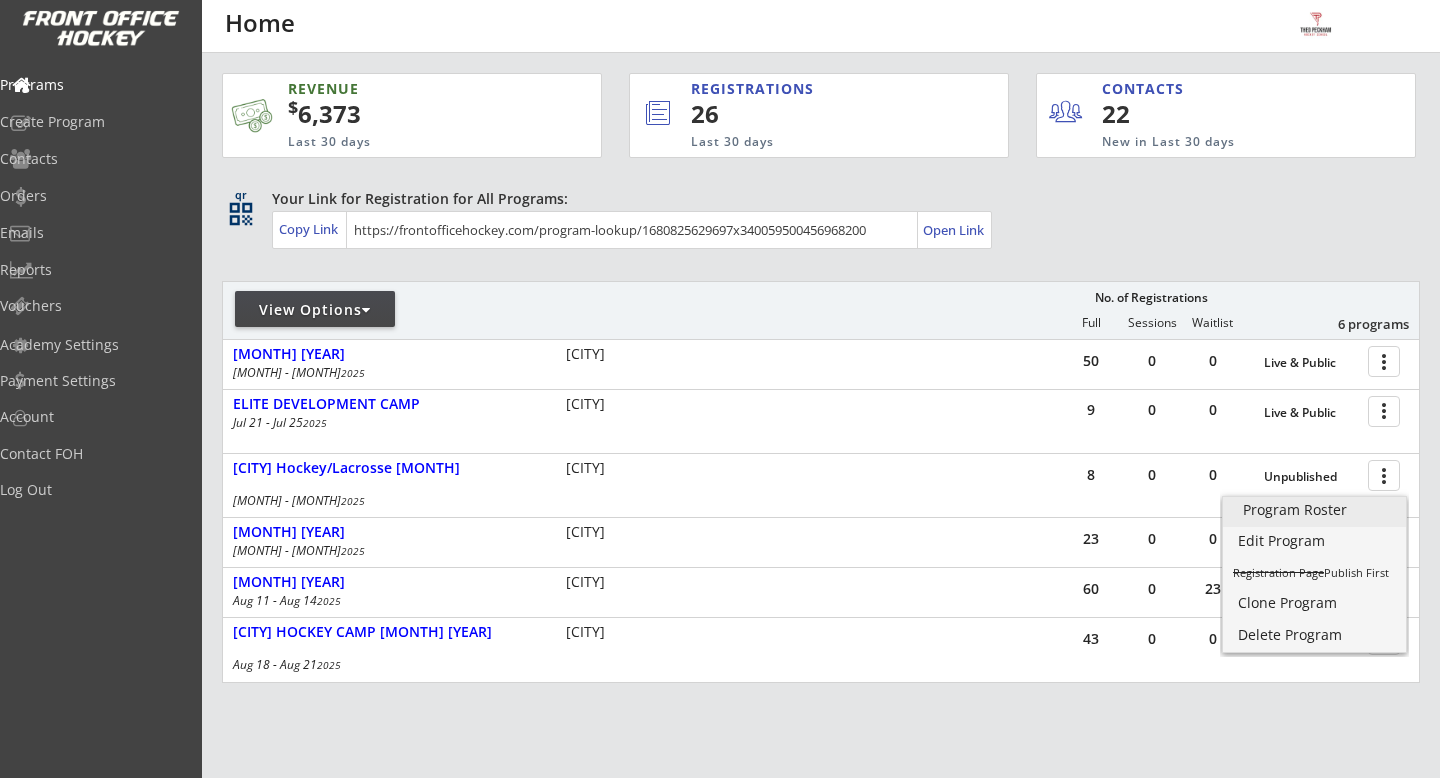 click on "Program Roster" at bounding box center [1314, 510] 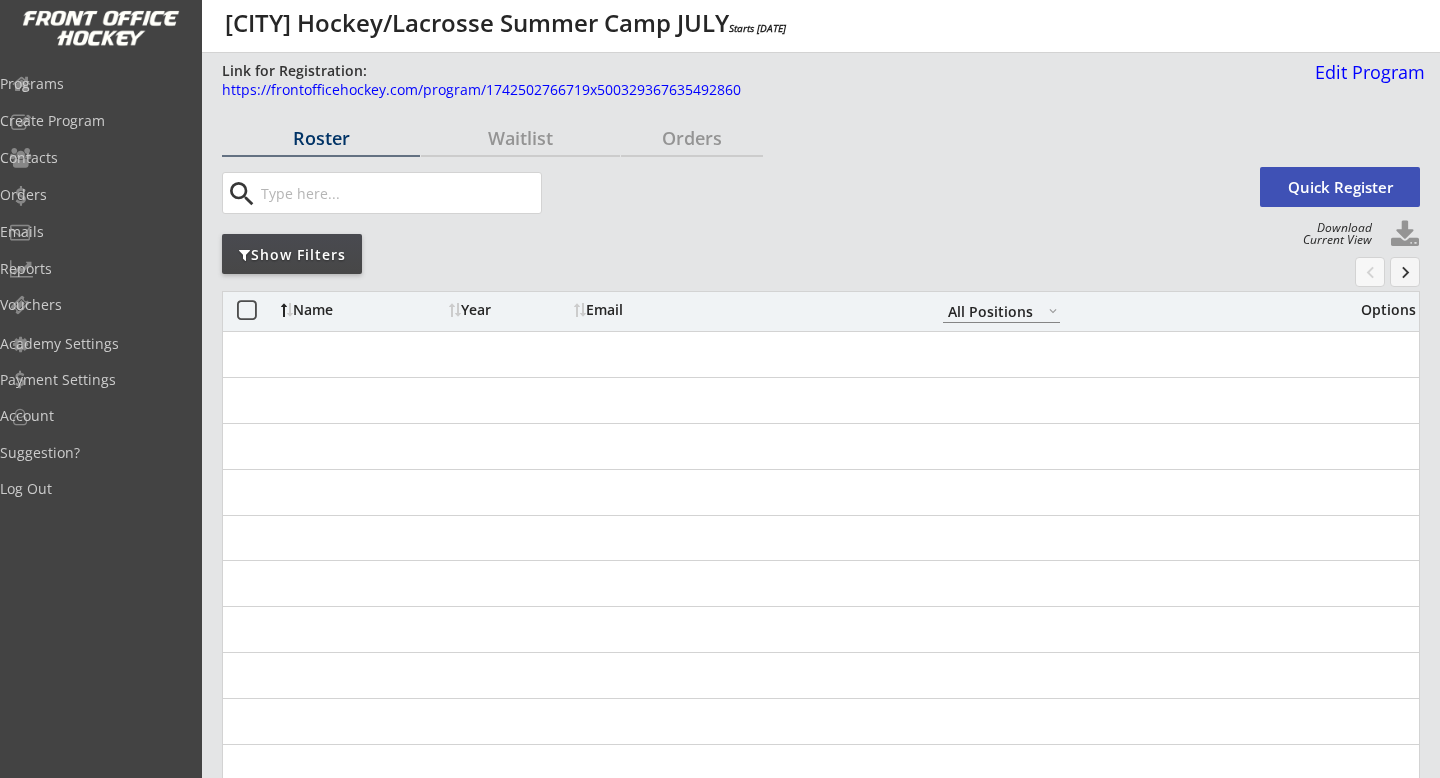 scroll, scrollTop: 0, scrollLeft: 0, axis: both 